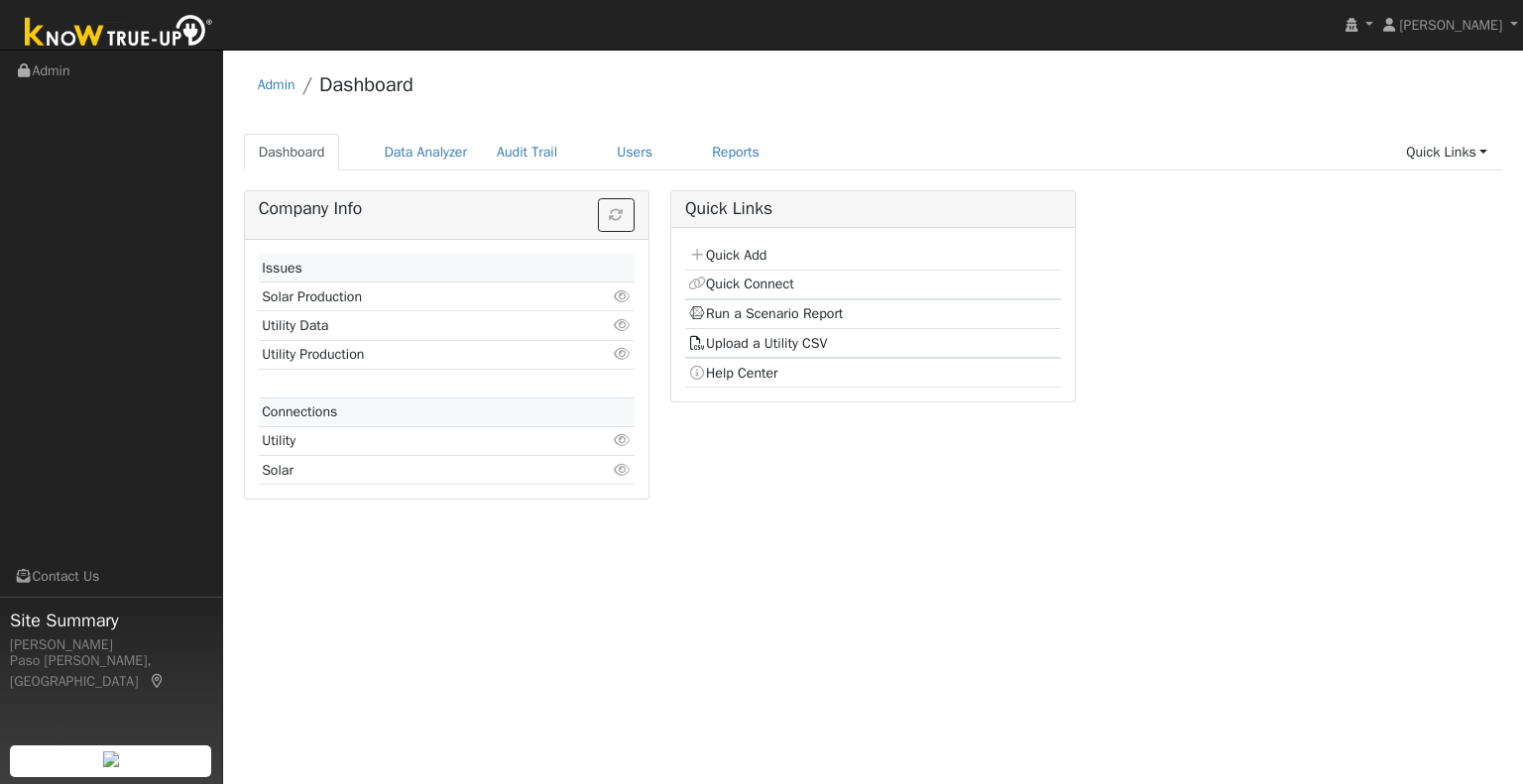 scroll, scrollTop: 0, scrollLeft: 0, axis: both 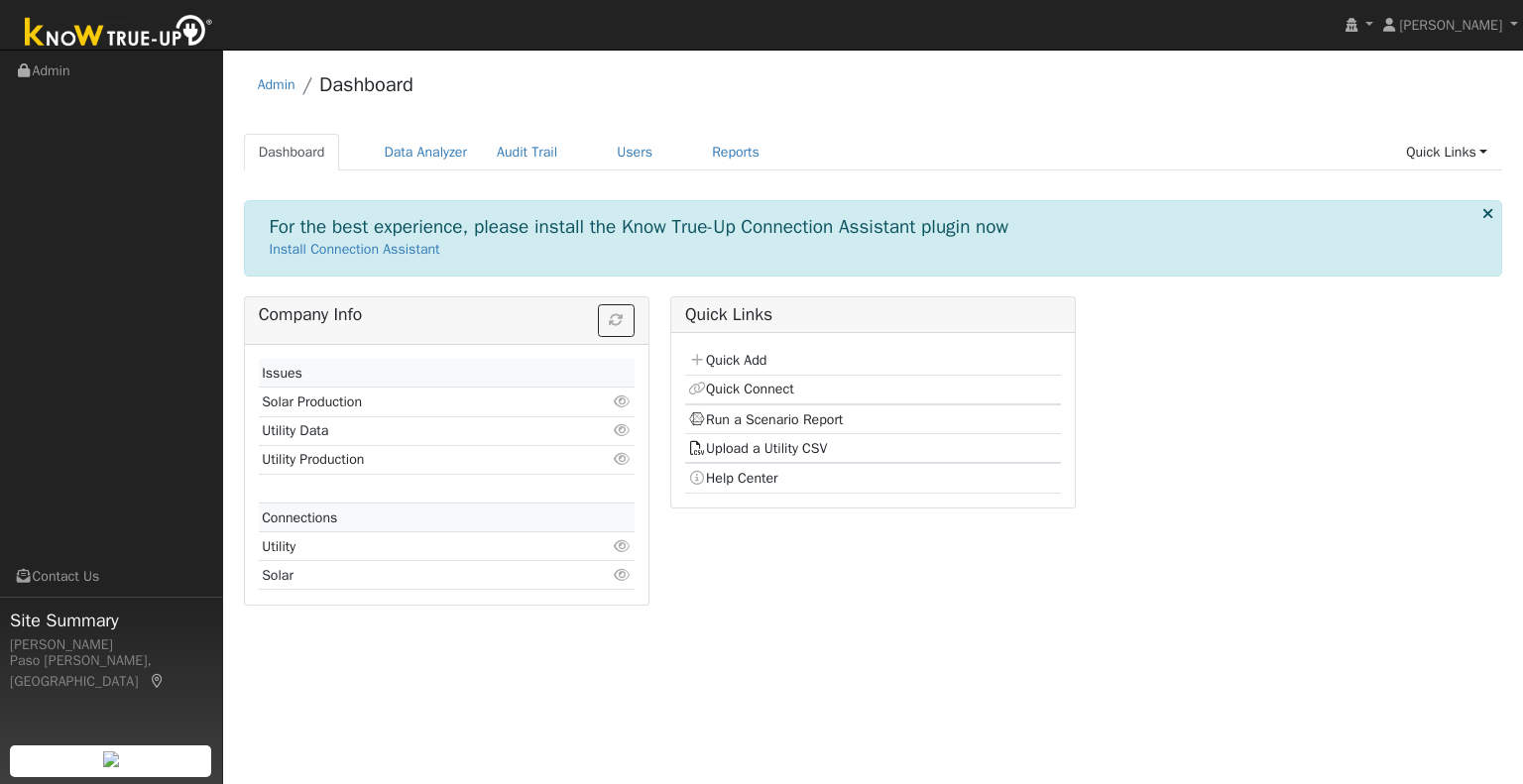 click on "Run a Scenario Report" at bounding box center [873, 419] 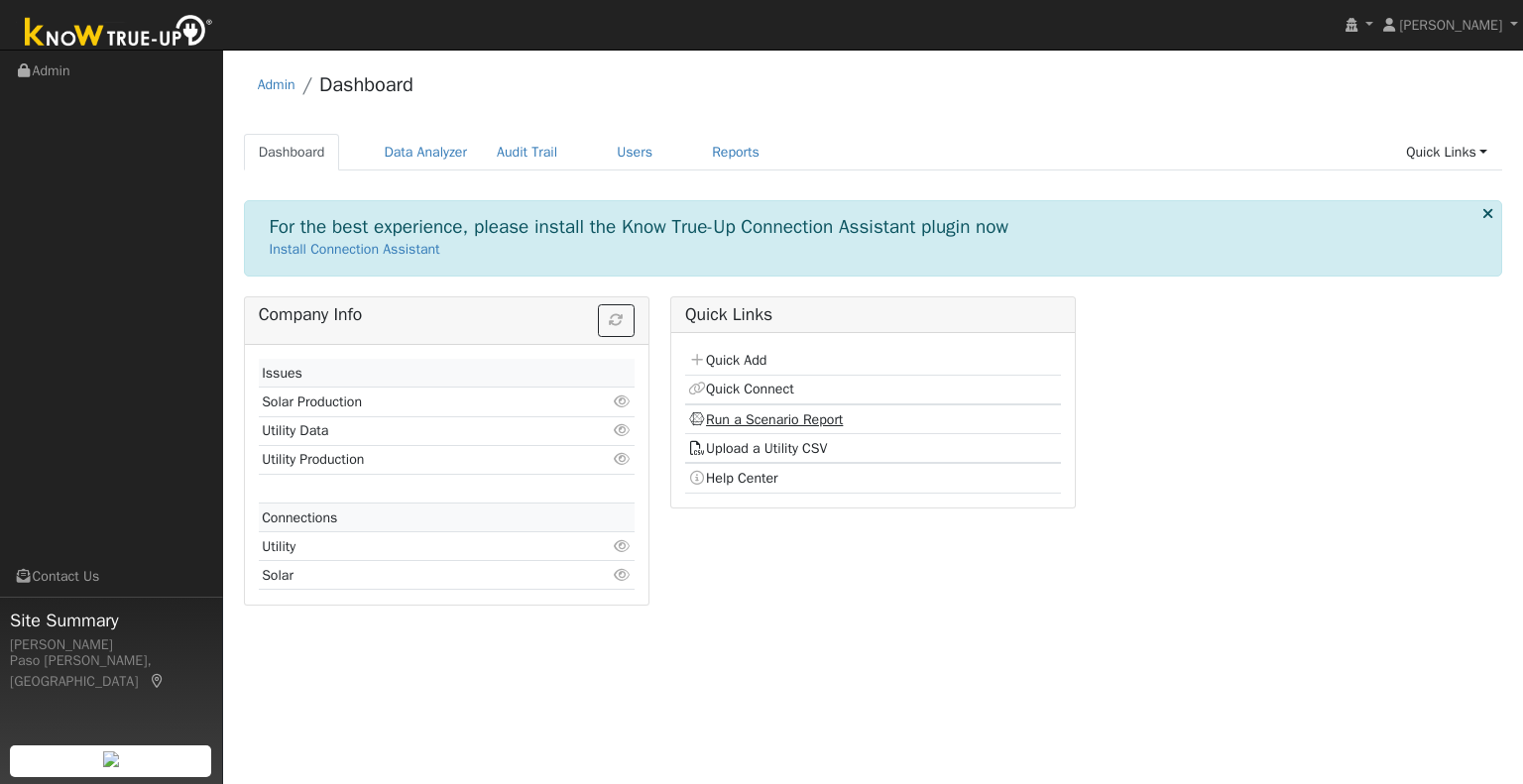 click on "Run a Scenario Report" at bounding box center (765, 419) 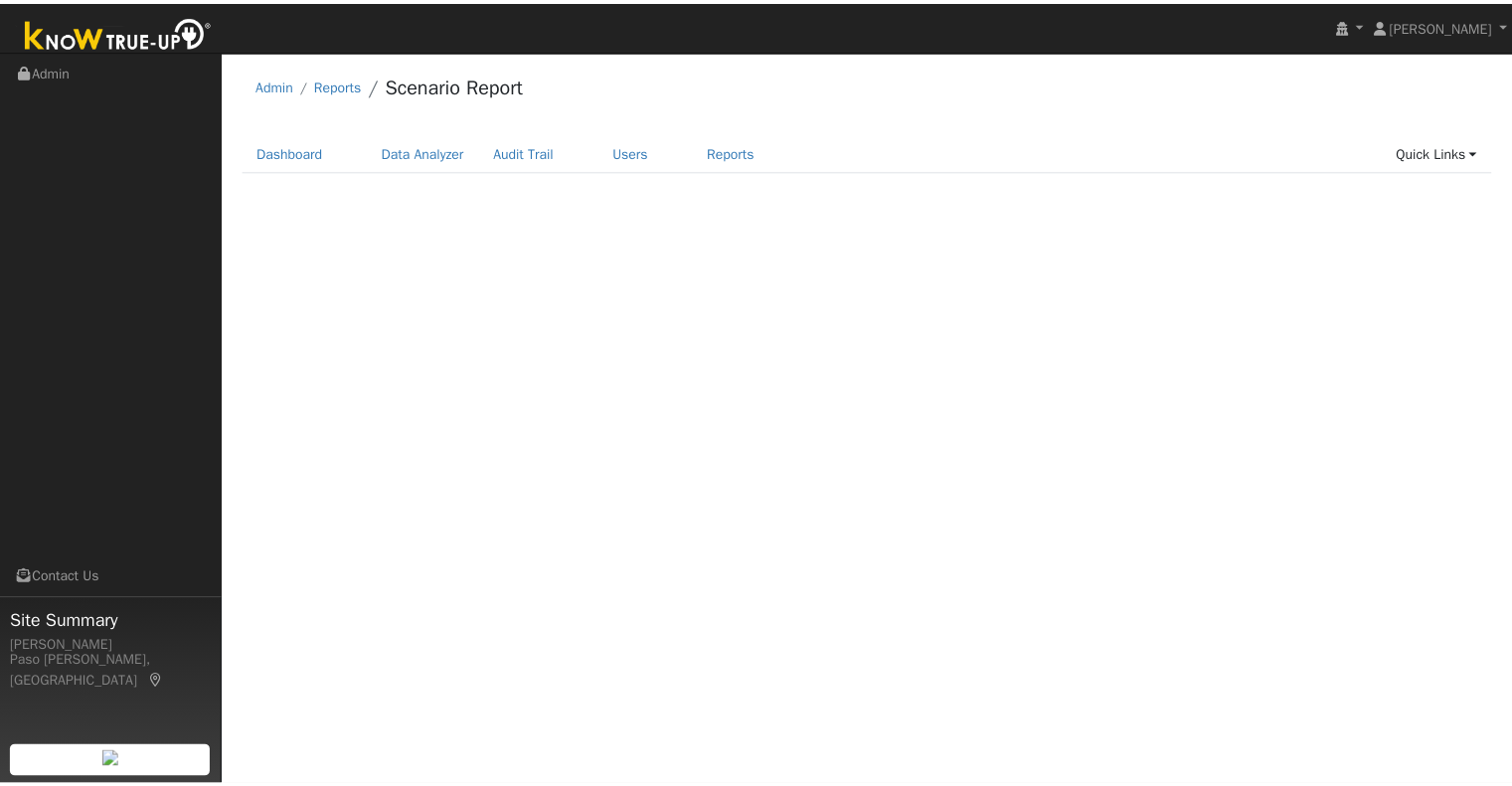 scroll, scrollTop: 0, scrollLeft: 0, axis: both 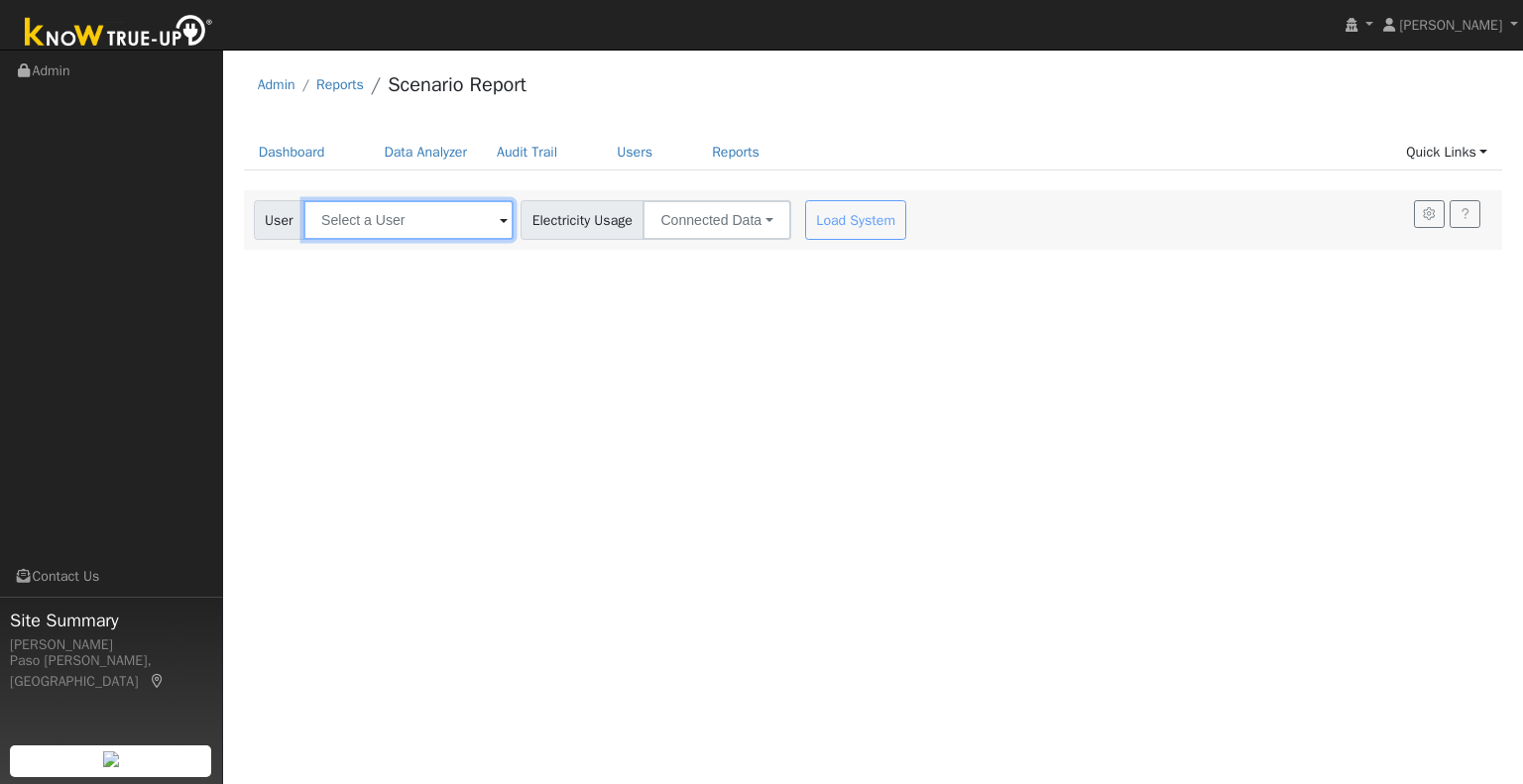click at bounding box center [409, 220] 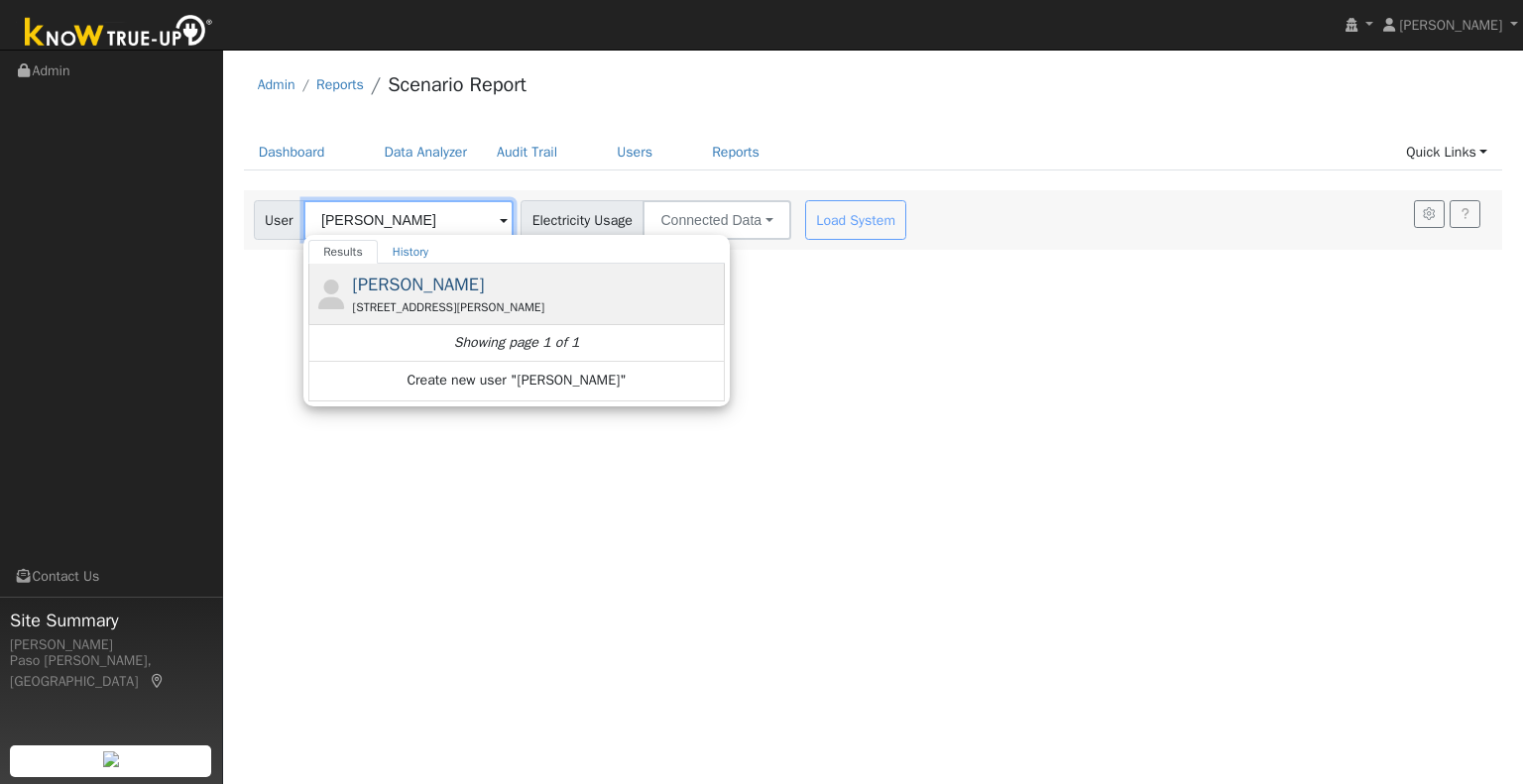 type on "[PERSON_NAME]" 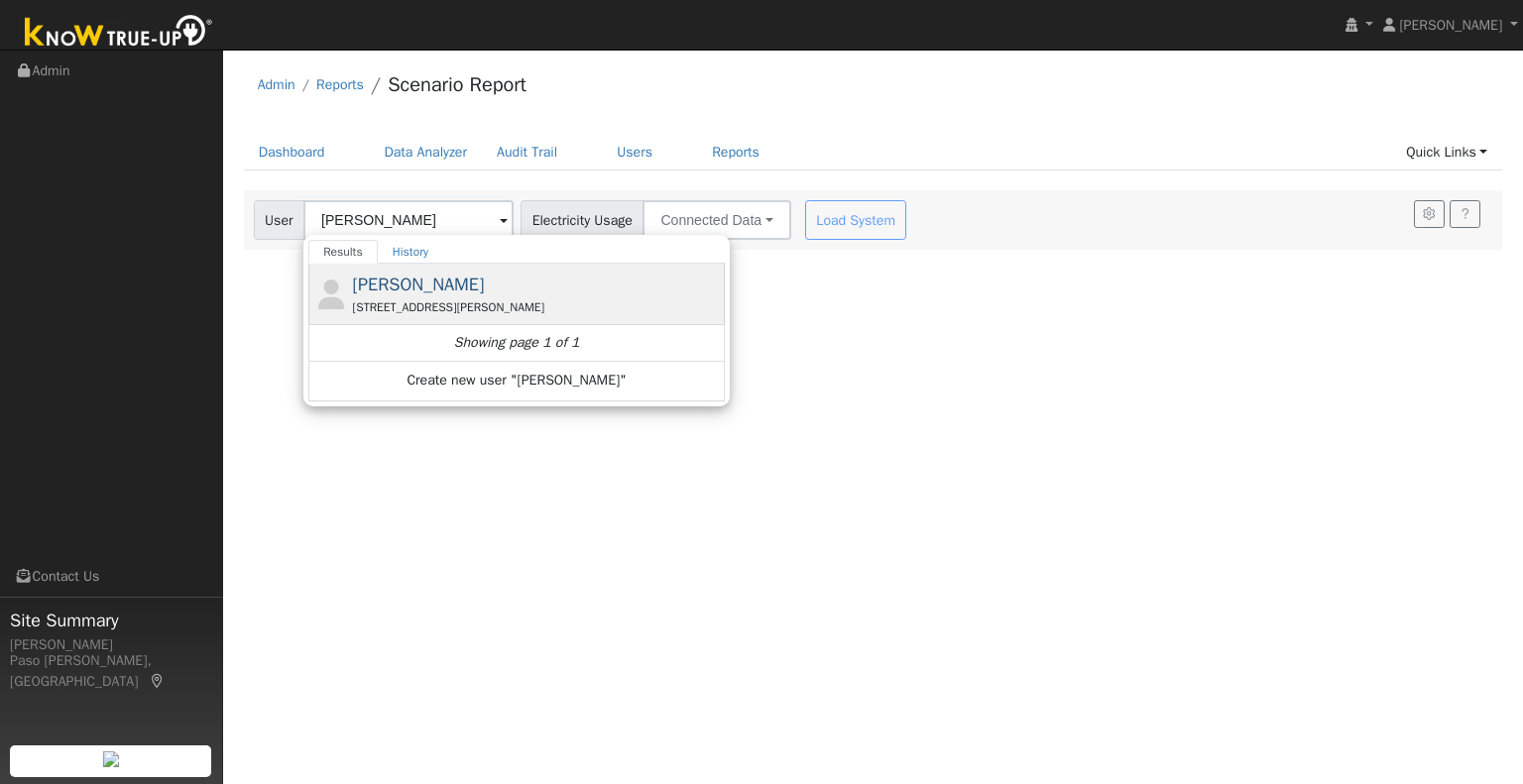 click on "[PERSON_NAME]" at bounding box center [418, 284] 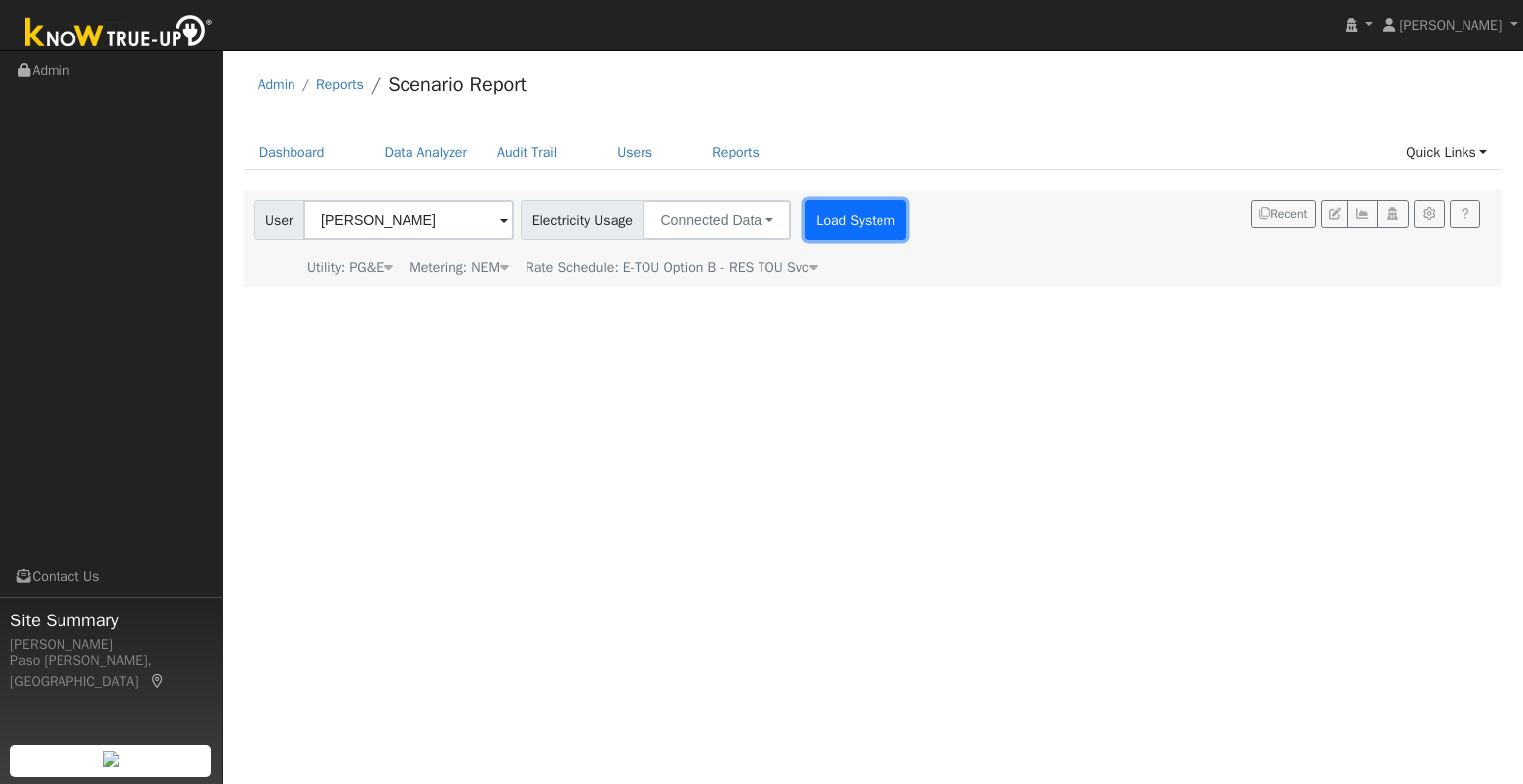 click on "Load System" at bounding box center (856, 220) 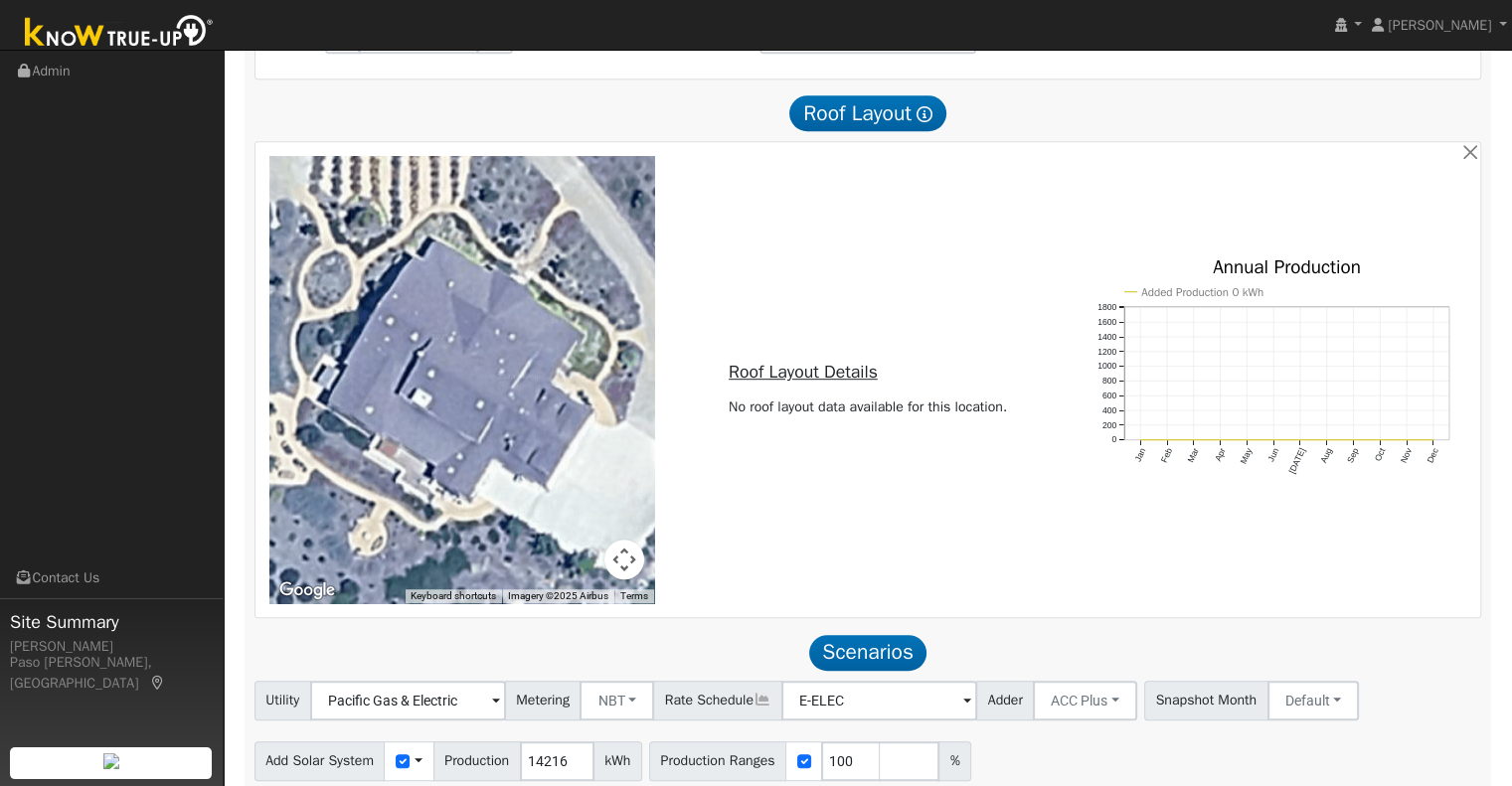 scroll, scrollTop: 1115, scrollLeft: 0, axis: vertical 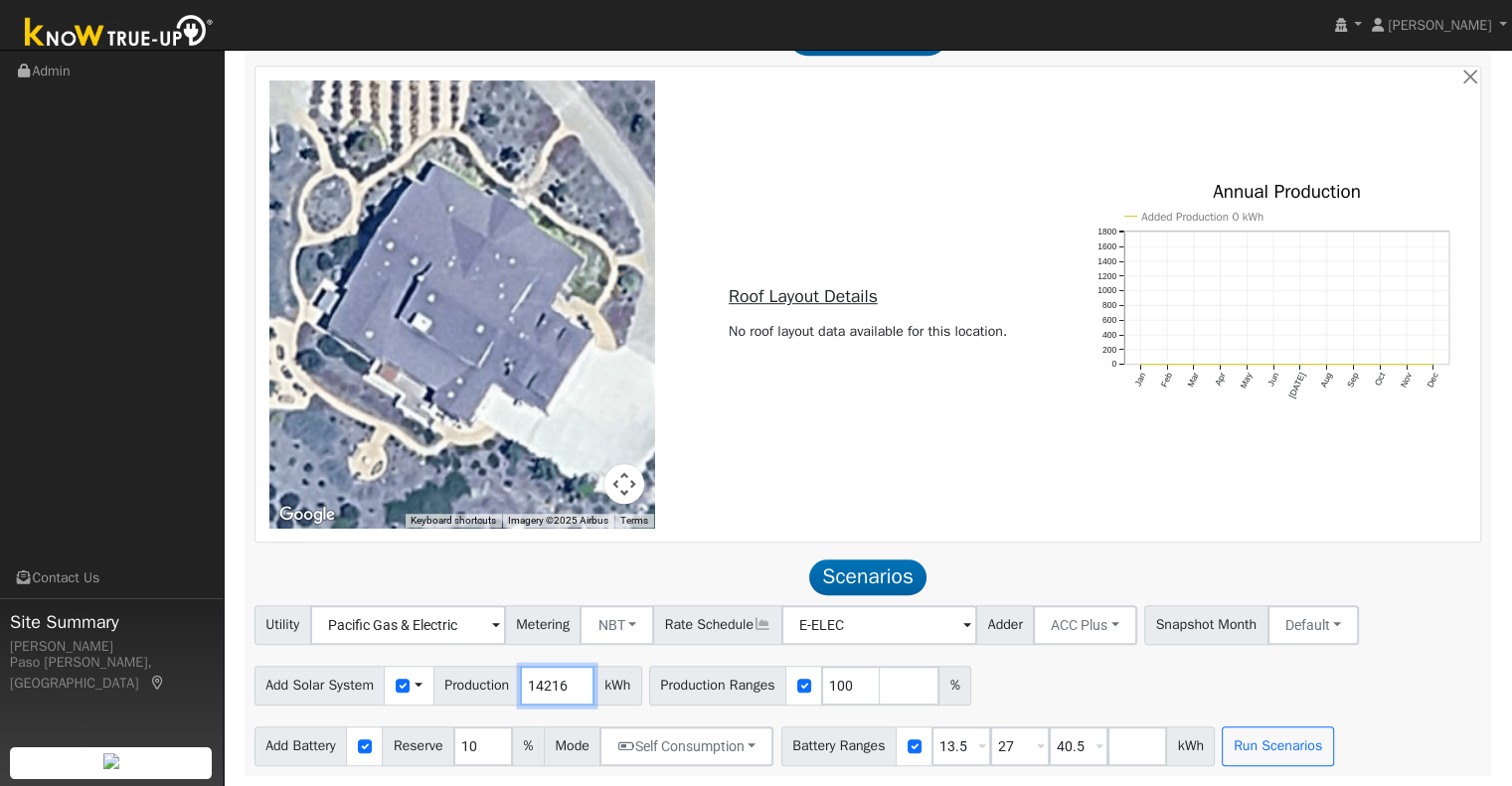 drag, startPoint x: 569, startPoint y: 689, endPoint x: 481, endPoint y: 683, distance: 88.20431 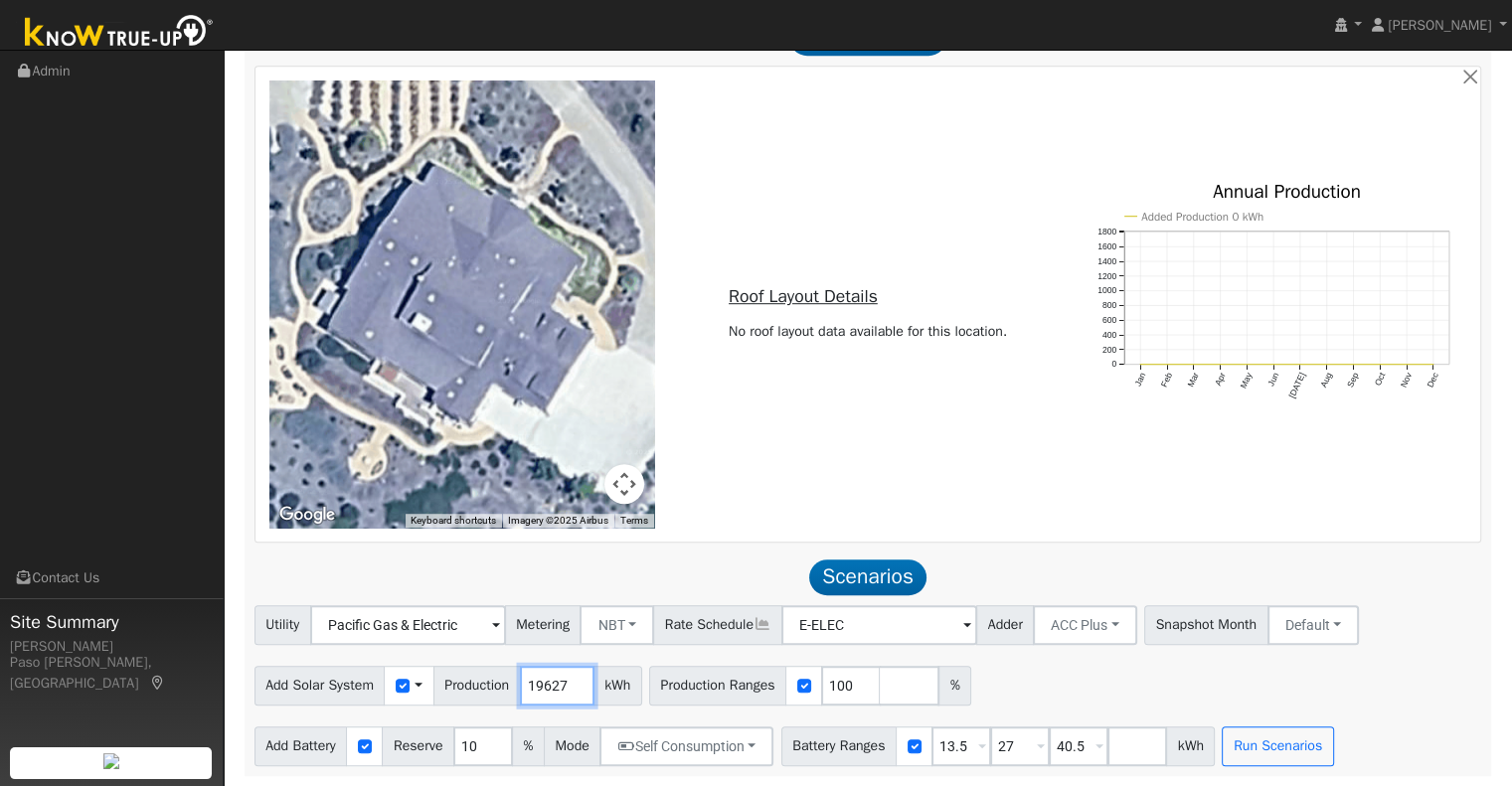 type on "19627" 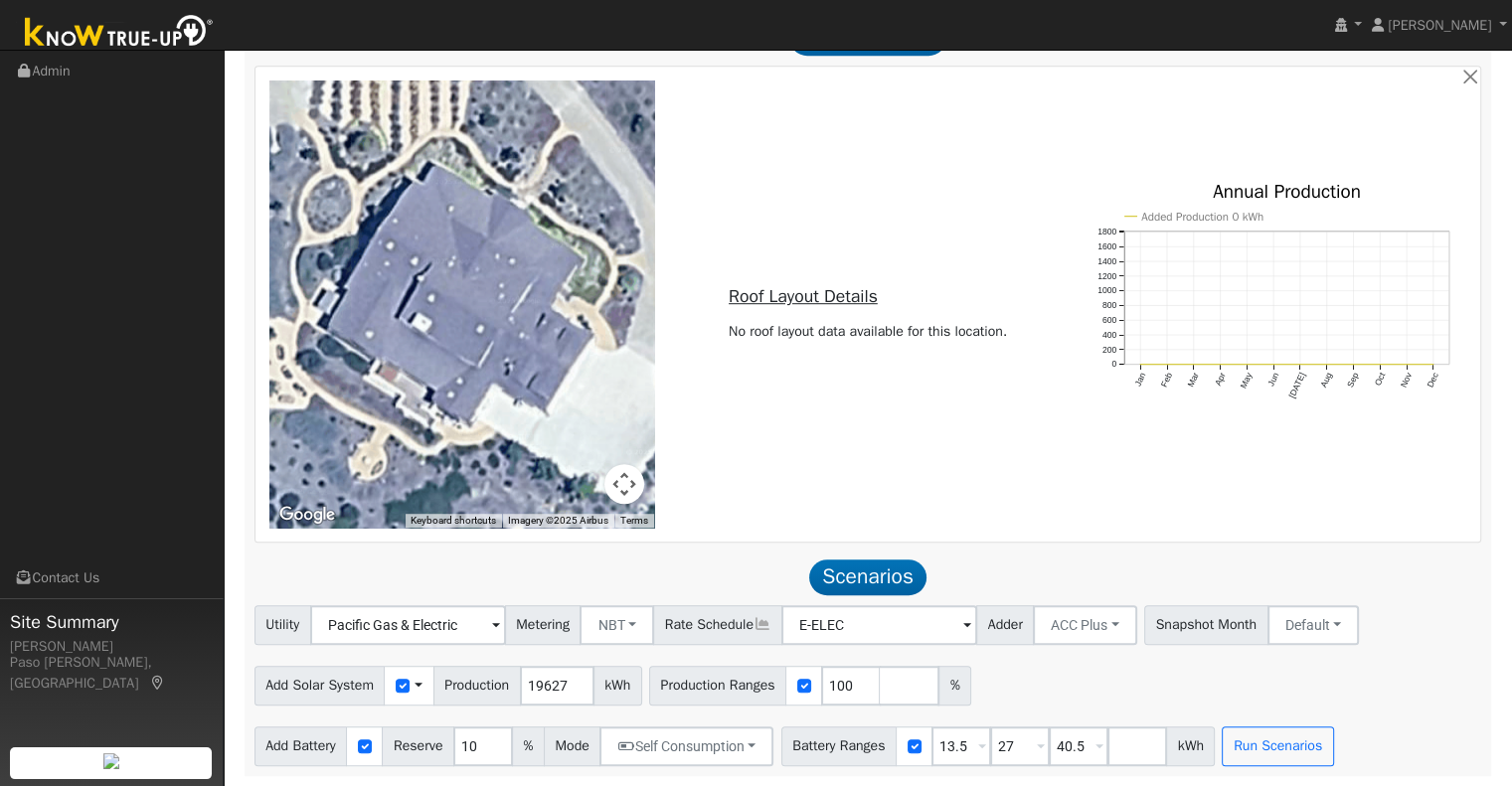 click on "To navigate the map with touch gestures double-tap and hold your finger on the map, then drag the map. ← Move left → Move right ↑ Move up ↓ Move down + Zoom in - Zoom out Home Jump left by 75% End Jump right by 75% Page Up Jump up by 75% Page Down Jump down by 75% Keyboard shortcuts Map Data Imagery ©2025 Airbus Imagery ©2025 Airbus 5 m  Click to toggle between metric and imperial units Terms Report a map error Roof Layout Details No roof layout data available for this location. Added Production 0 kWh Jan Feb Mar Apr May Jun [DATE] Aug Sep Oct Nov Dec 0 200 400 600 800 1000 1200 1400 1600 1800 Annual Production onclick="" onclick="" onclick="" onclick="" onclick="" onclick="" onclick="" onclick="" onclick="" onclick="" onclick="" onclick=""" at bounding box center [868, 304] 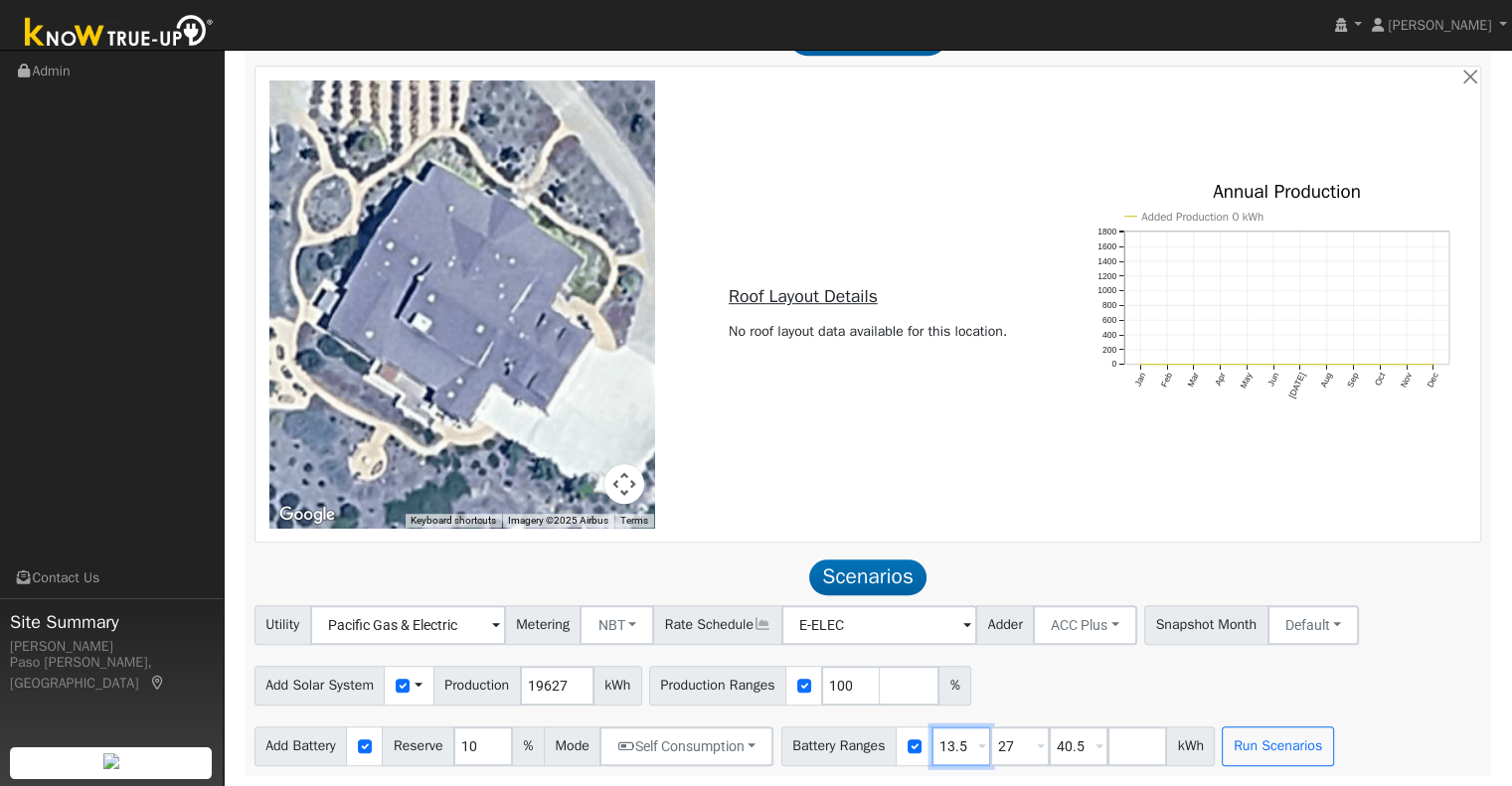 drag, startPoint x: 974, startPoint y: 749, endPoint x: 926, endPoint y: 749, distance: 48 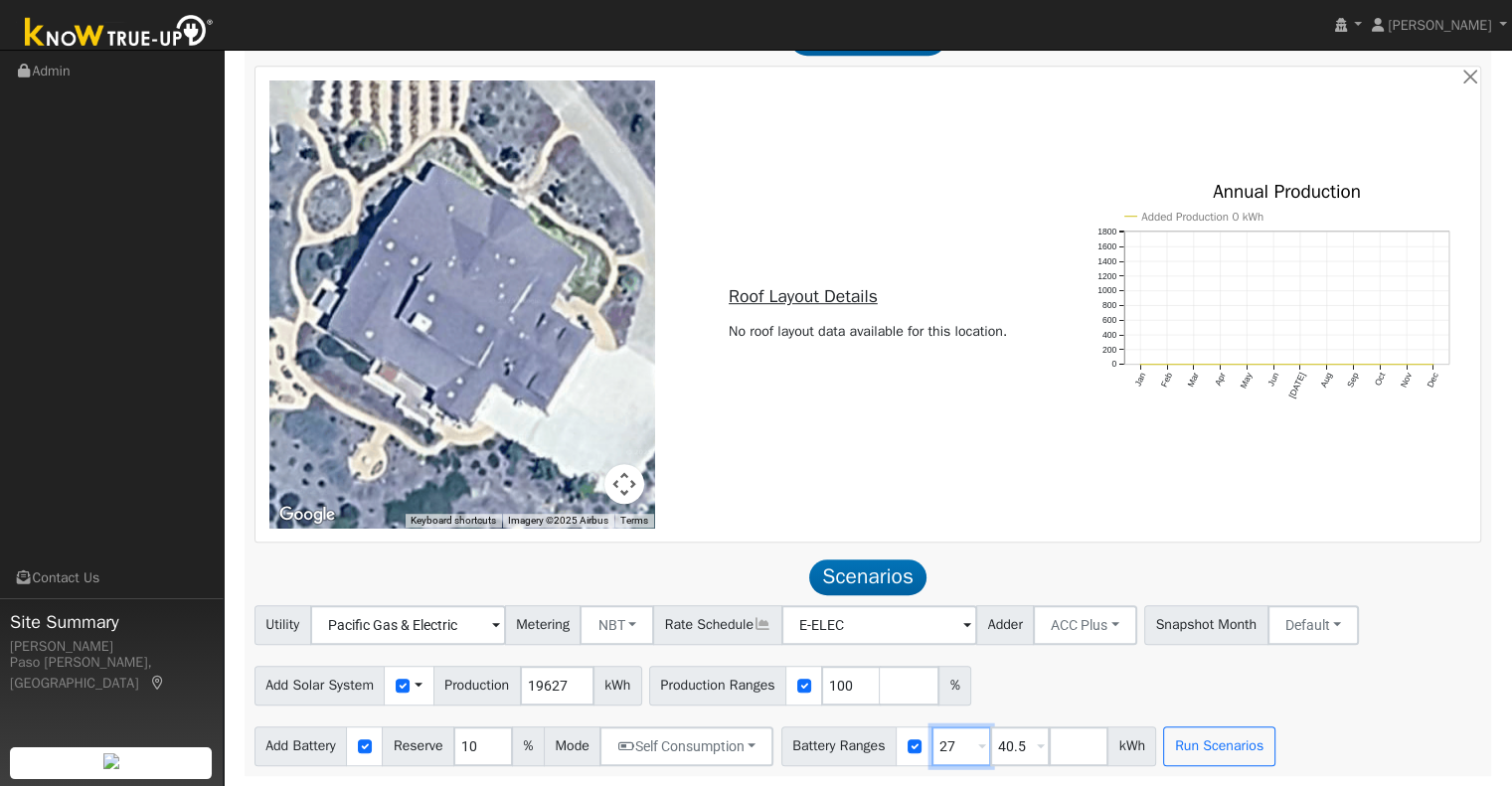 type on "27" 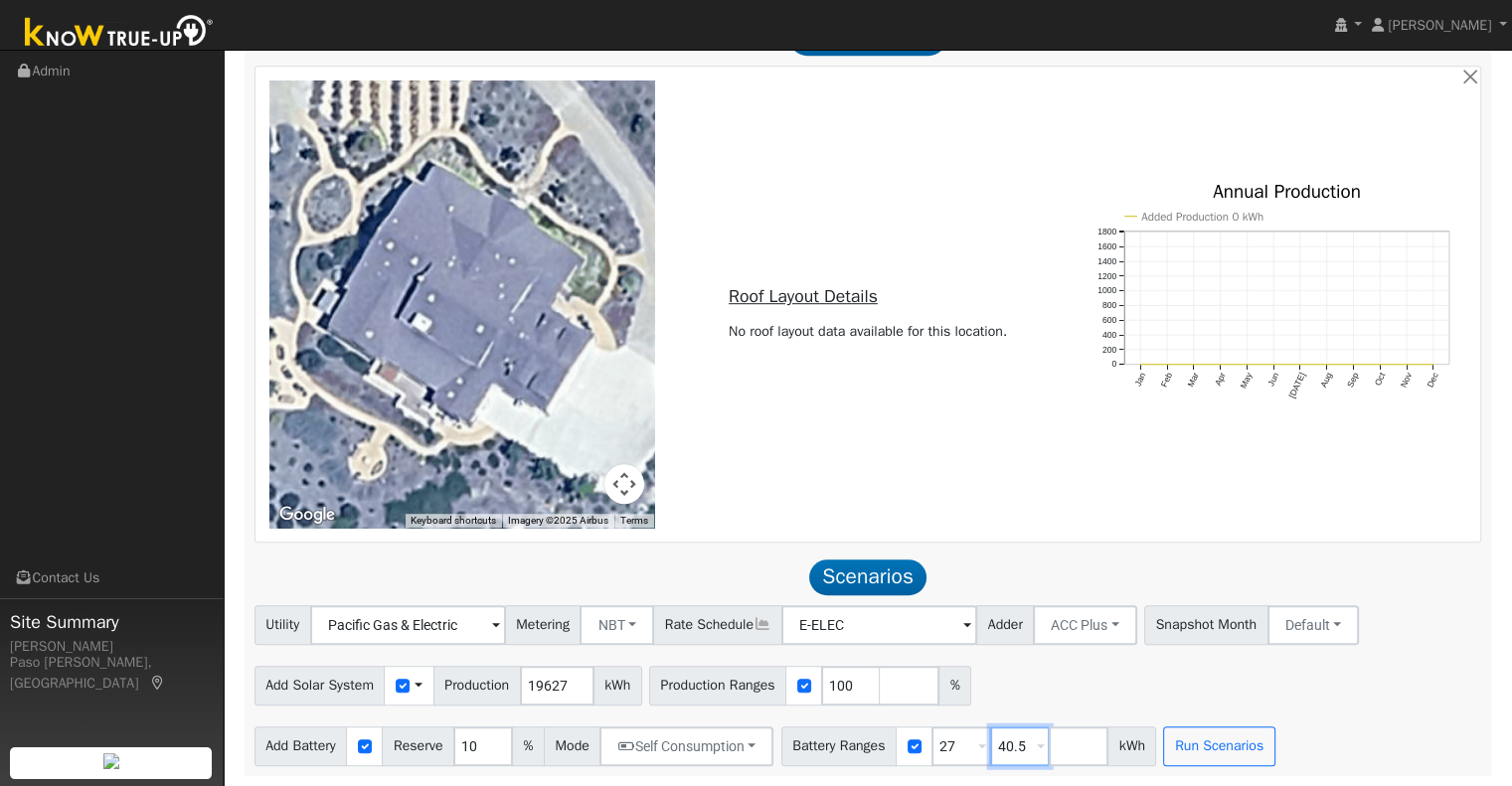 drag, startPoint x: 1035, startPoint y: 745, endPoint x: 972, endPoint y: 750, distance: 63.1981 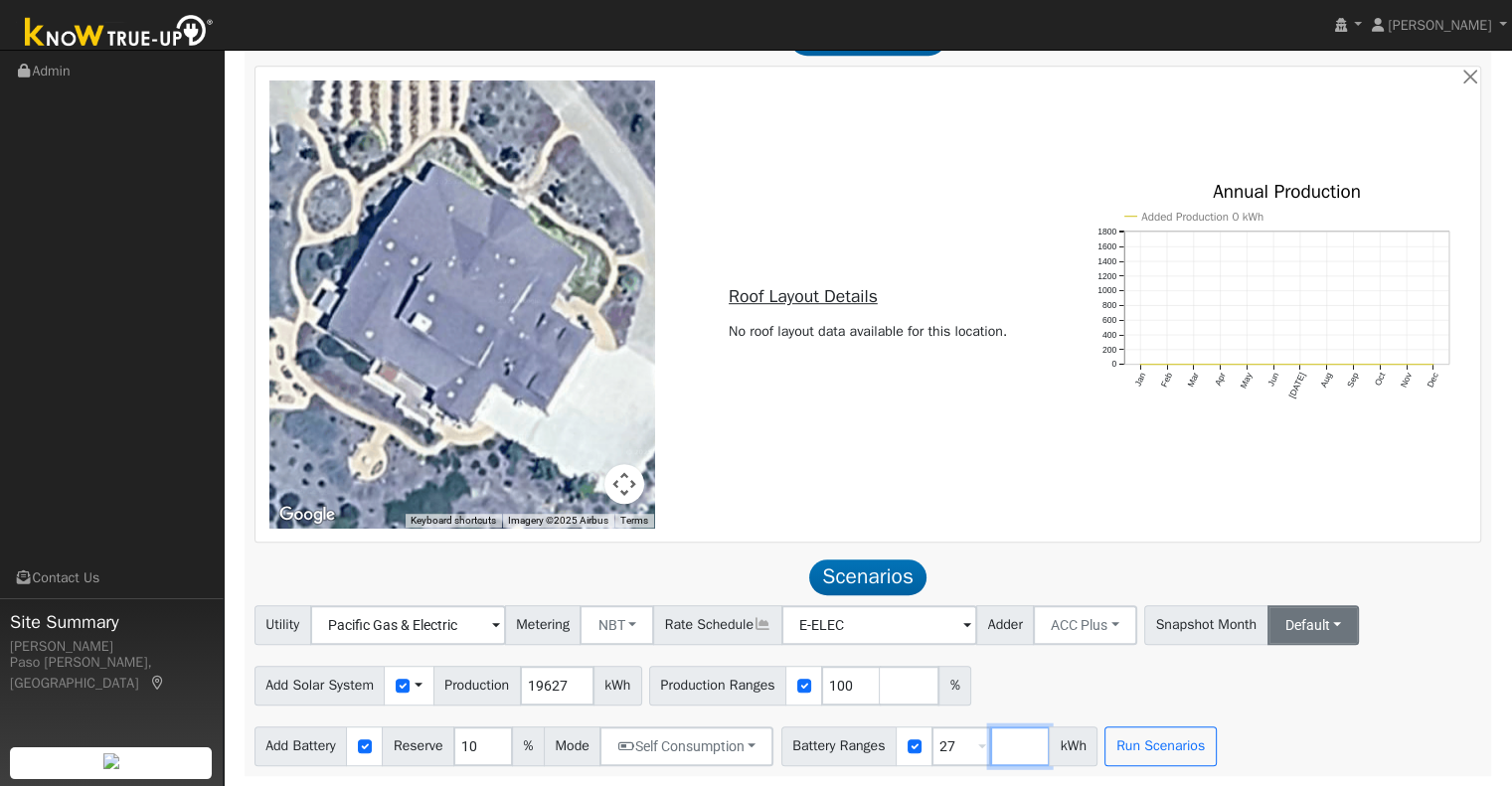 type 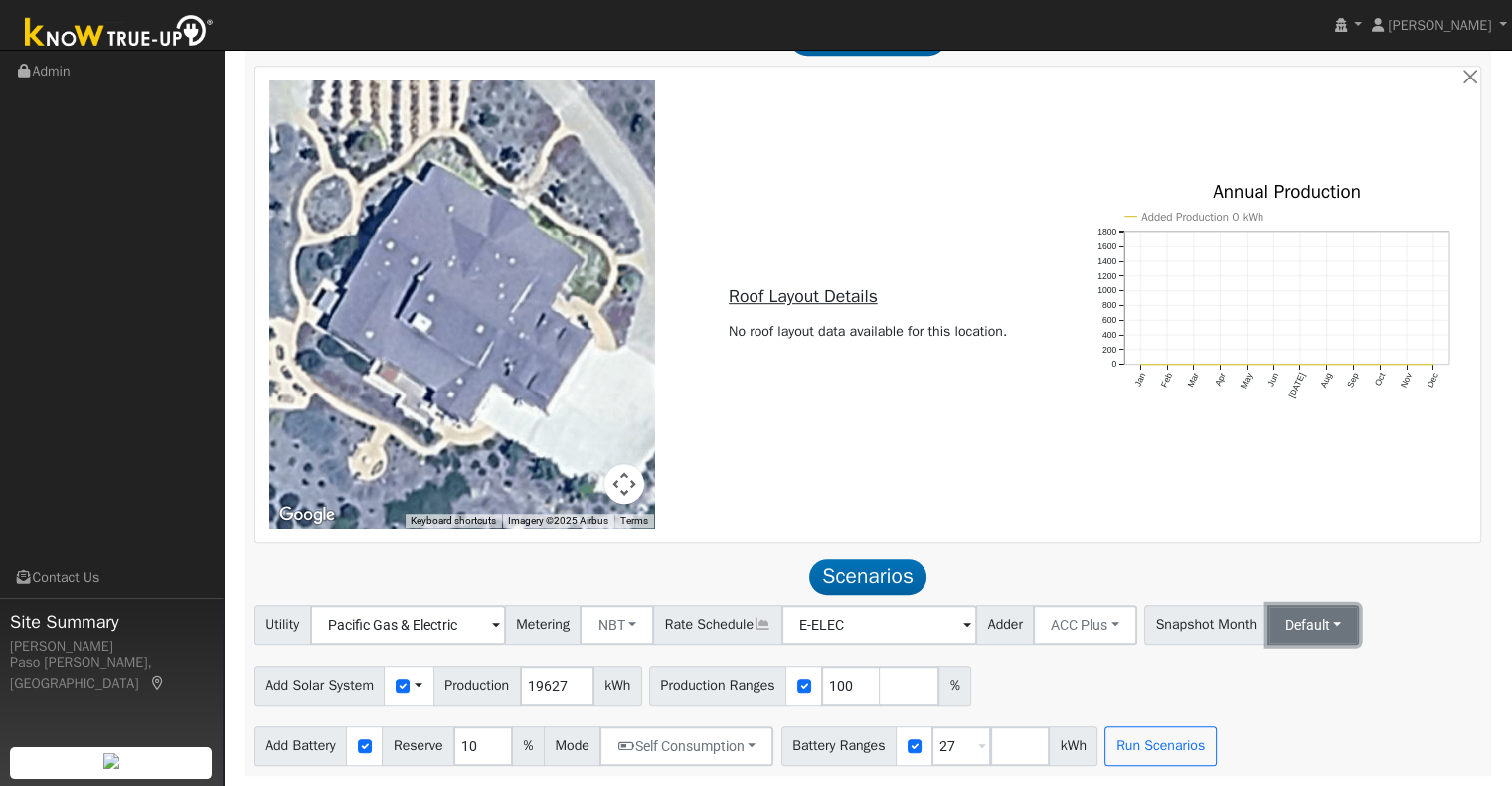 click on "Default" at bounding box center [1313, 625] 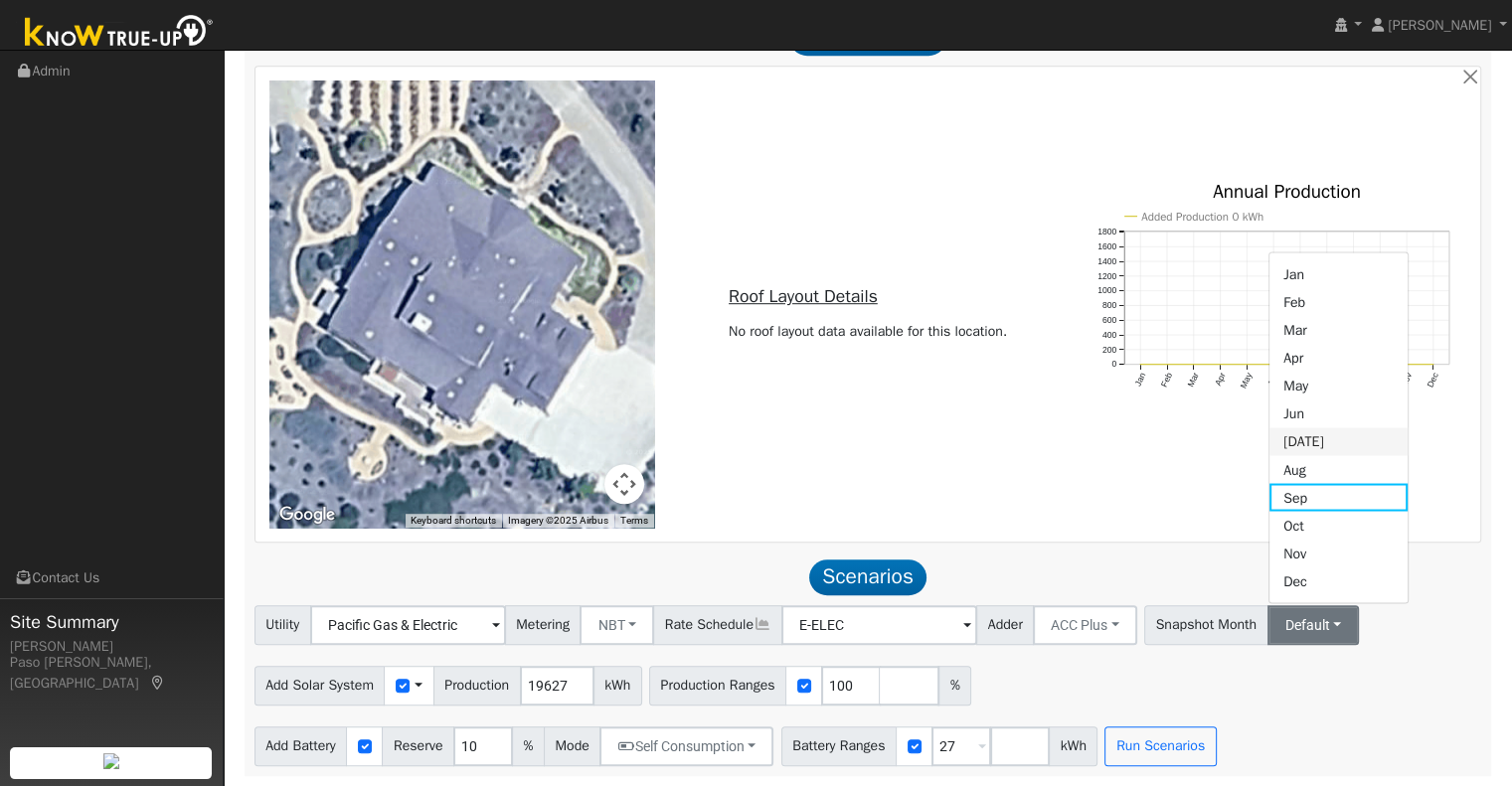 click on "[DATE]" at bounding box center (1338, 441) 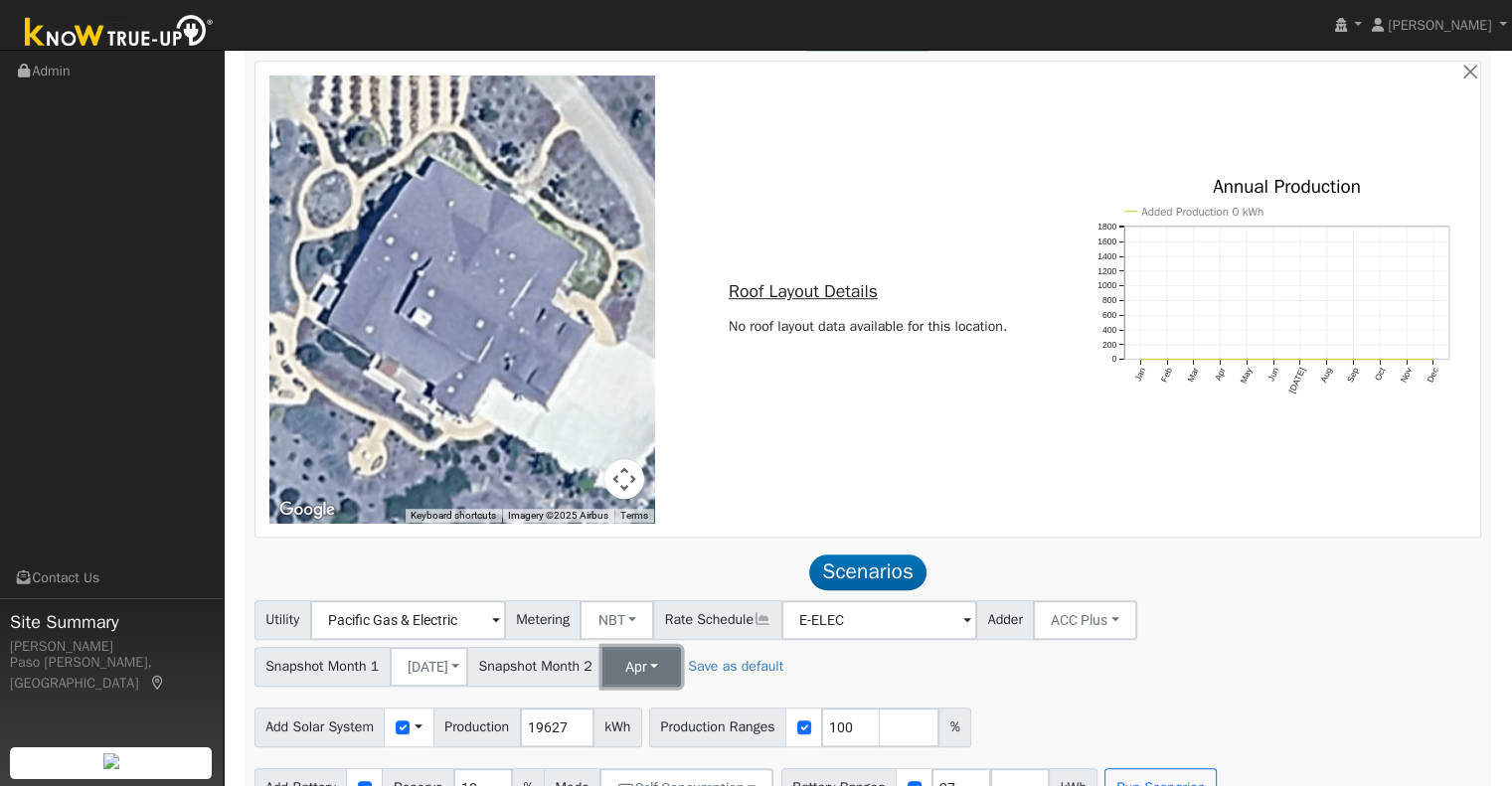 click on "Apr" at bounding box center [641, 667] 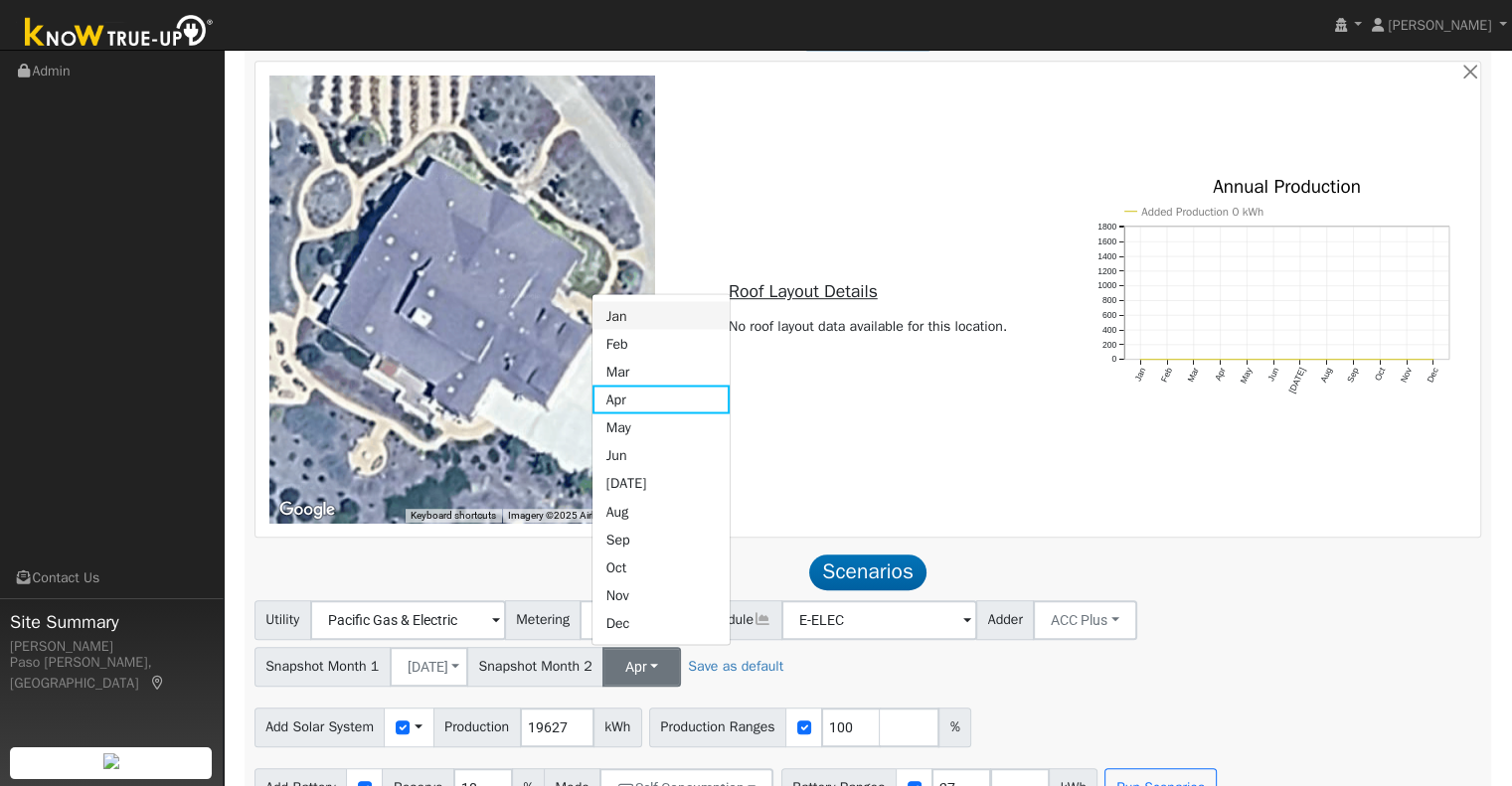 click on "Jan" at bounding box center (661, 315) 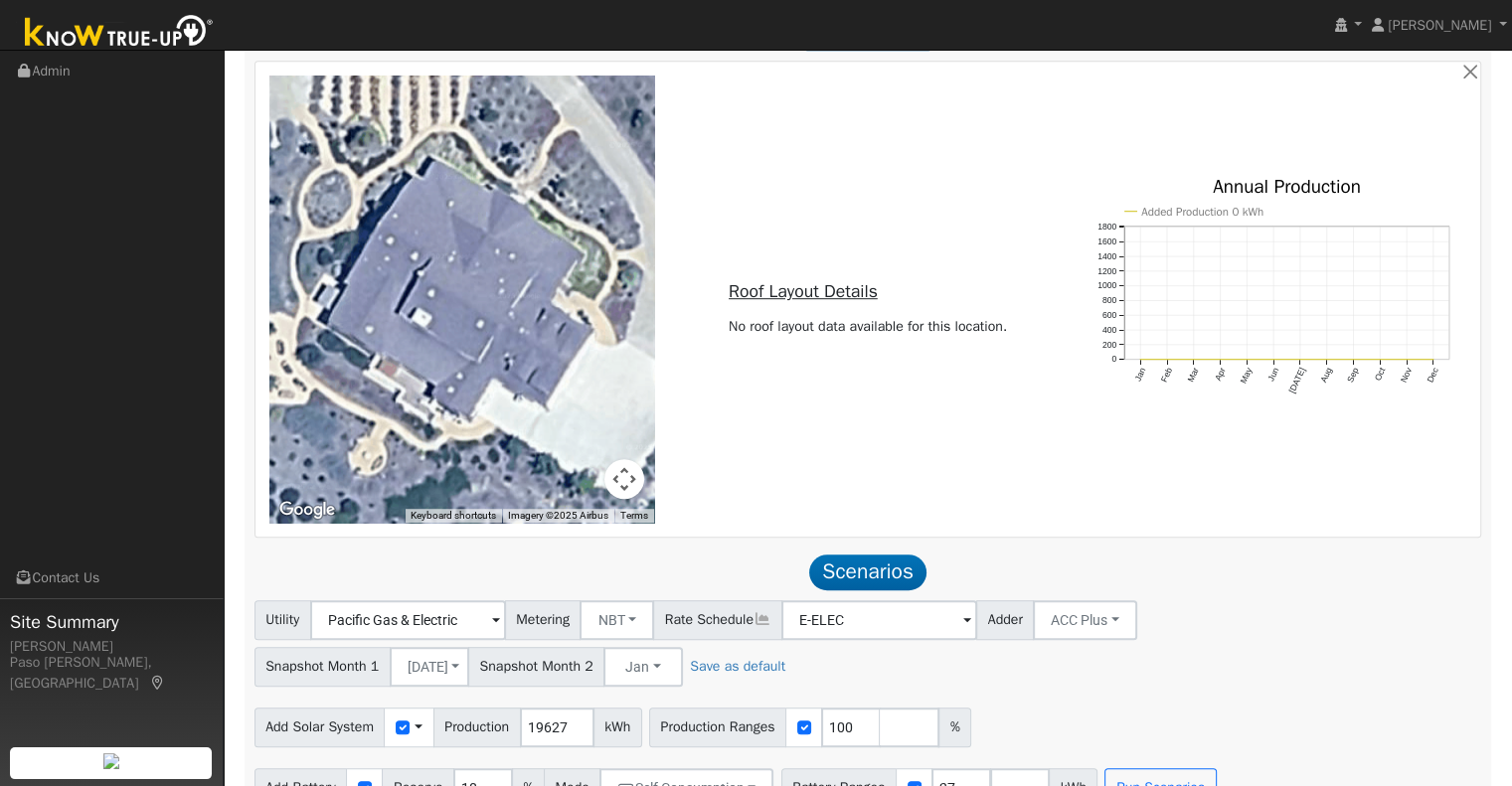 click on "Scenarios   Scenario" at bounding box center [868, 571] 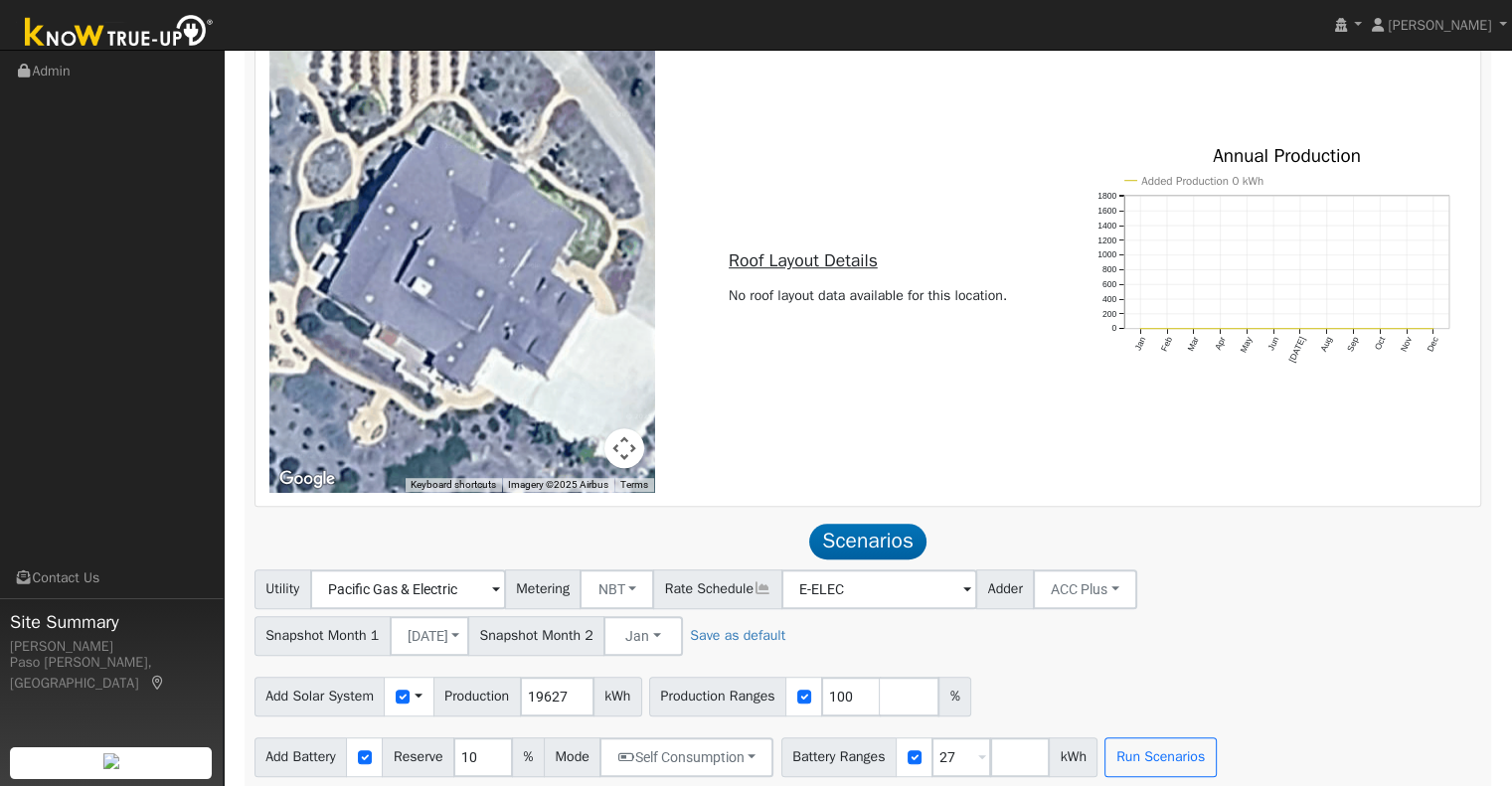 scroll, scrollTop: 1162, scrollLeft: 0, axis: vertical 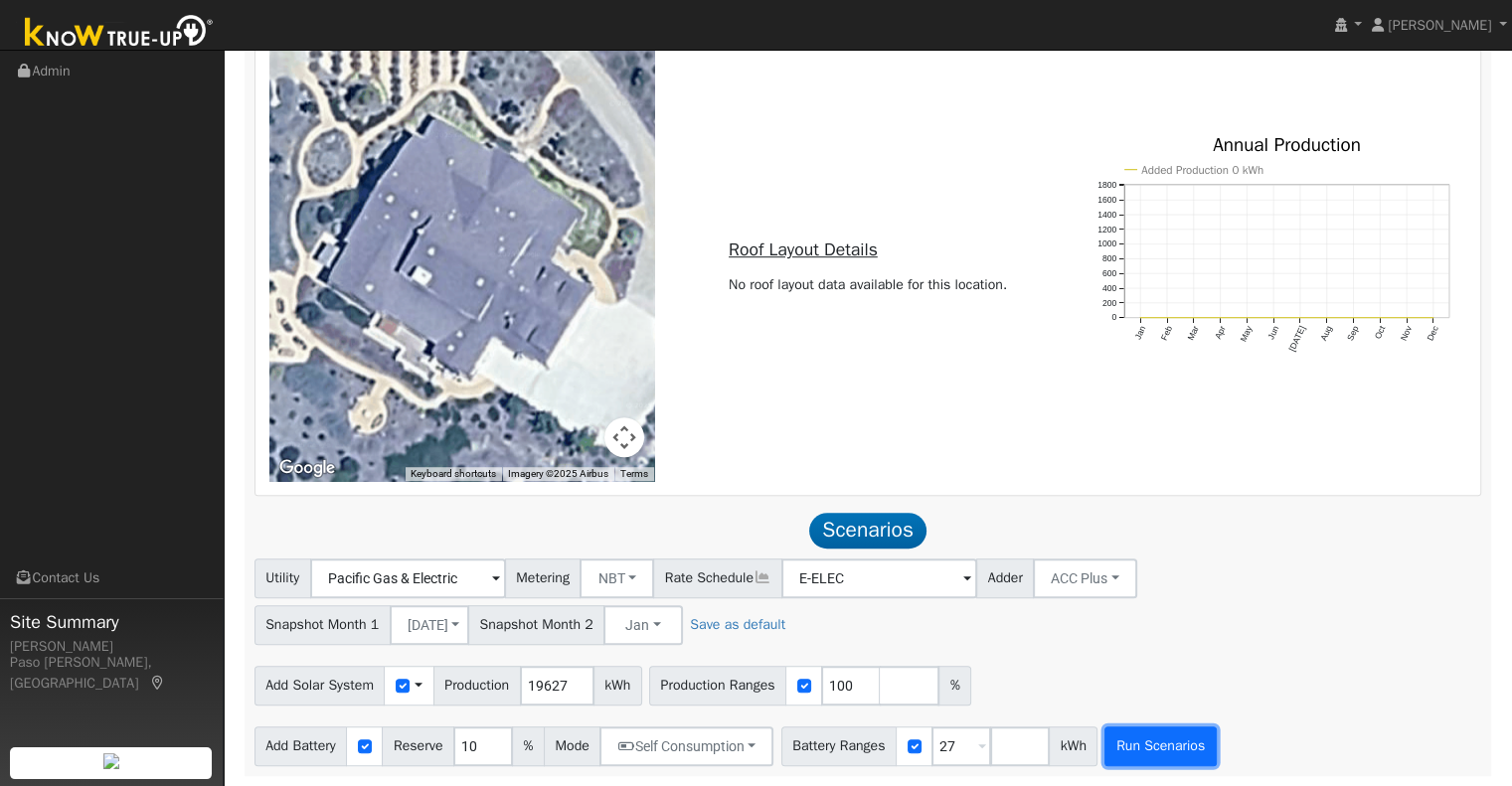 click on "Run Scenarios" at bounding box center (1160, 746) 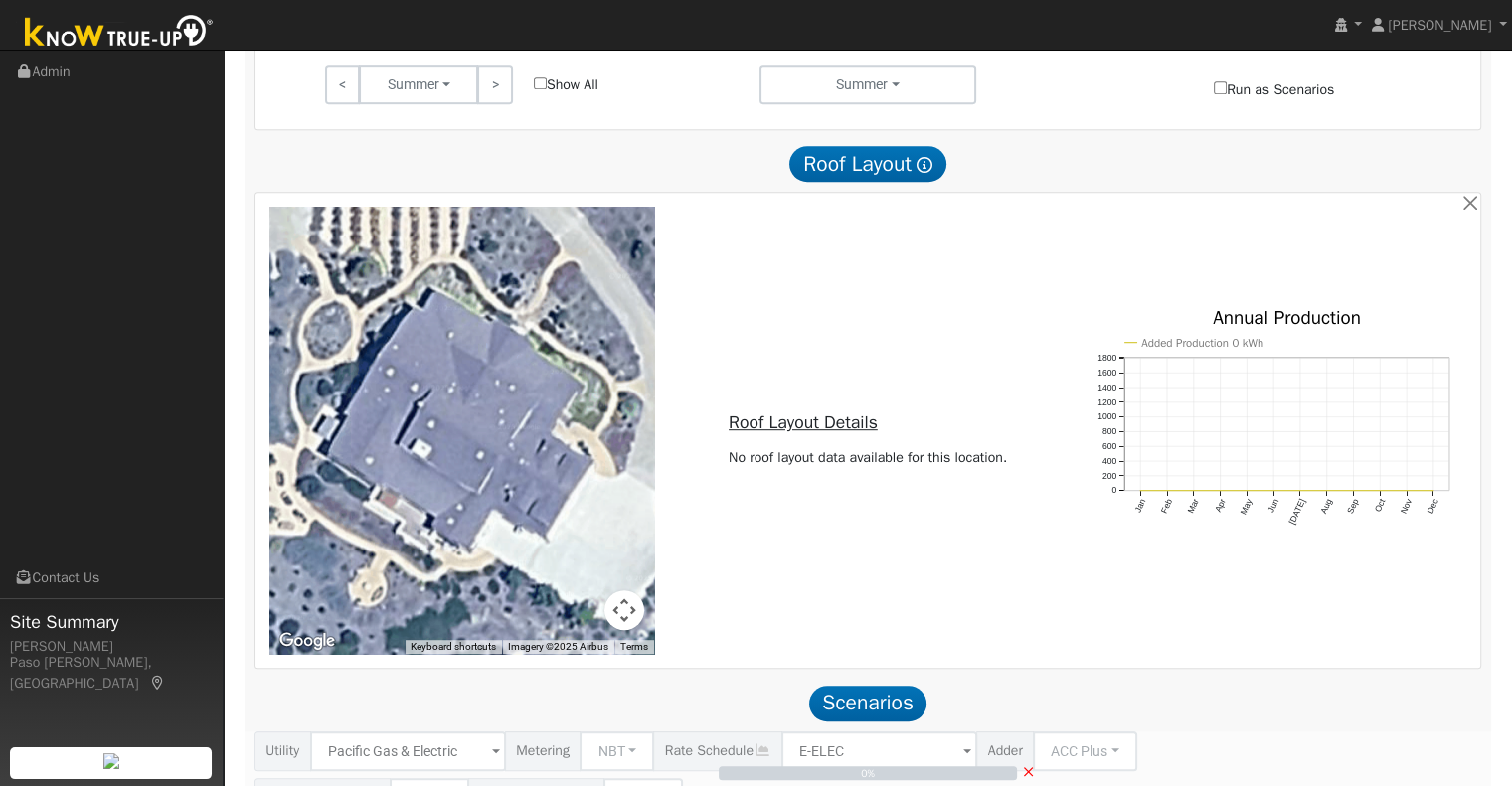 scroll, scrollTop: 963, scrollLeft: 0, axis: vertical 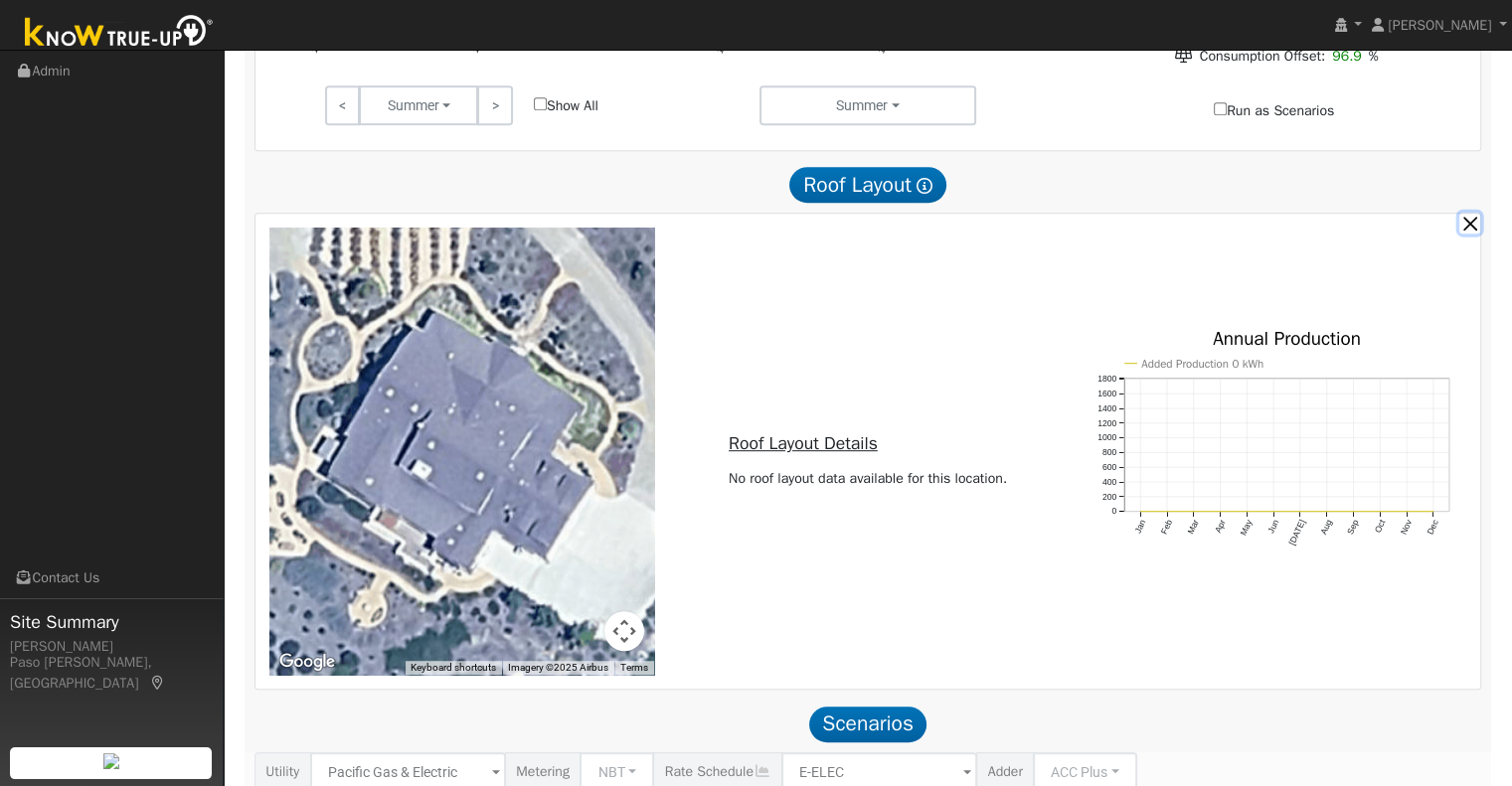 click at bounding box center [1469, 223] 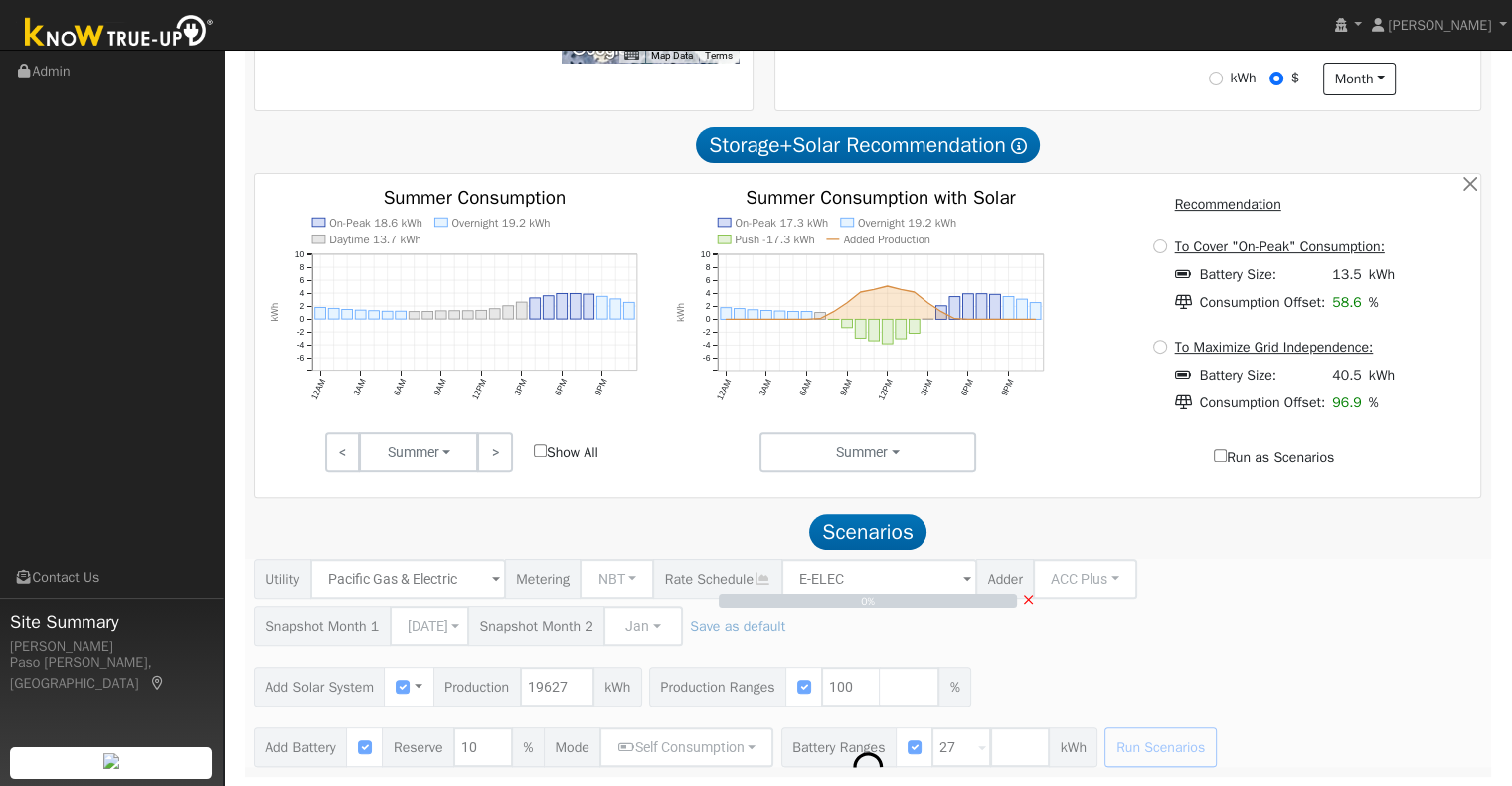 scroll, scrollTop: 225, scrollLeft: 0, axis: vertical 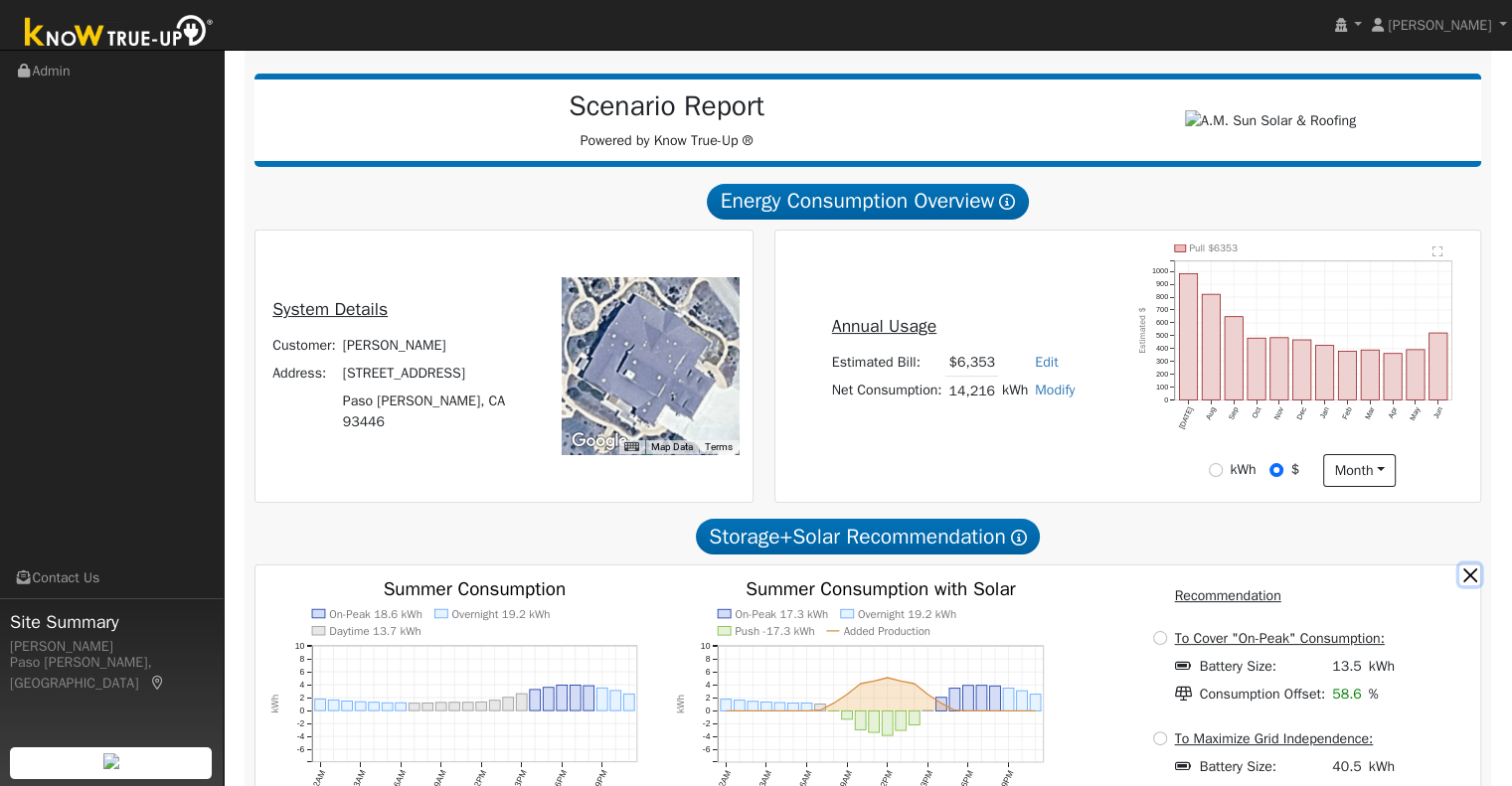 click at bounding box center (1469, 574) 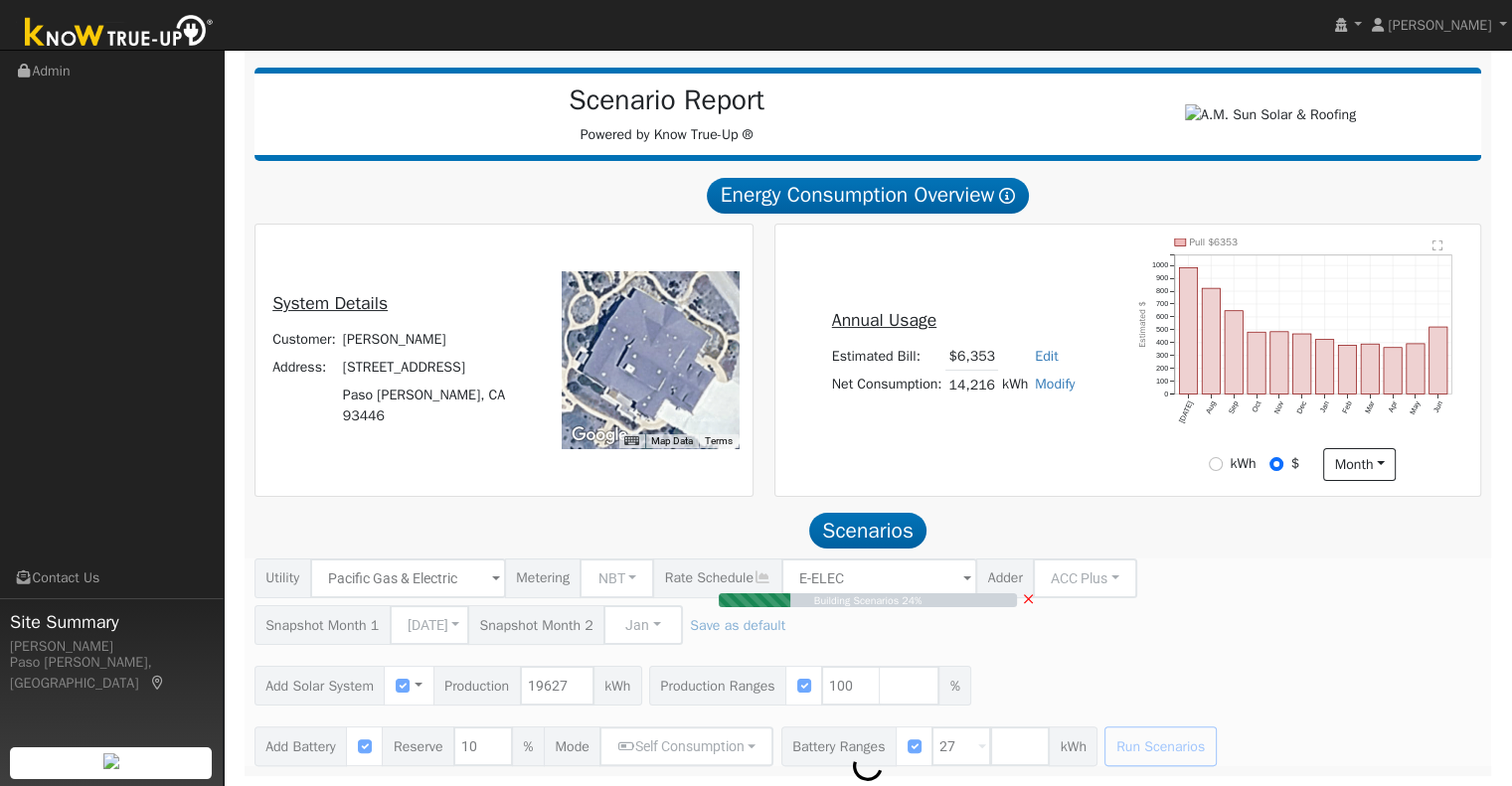 scroll, scrollTop: 236, scrollLeft: 0, axis: vertical 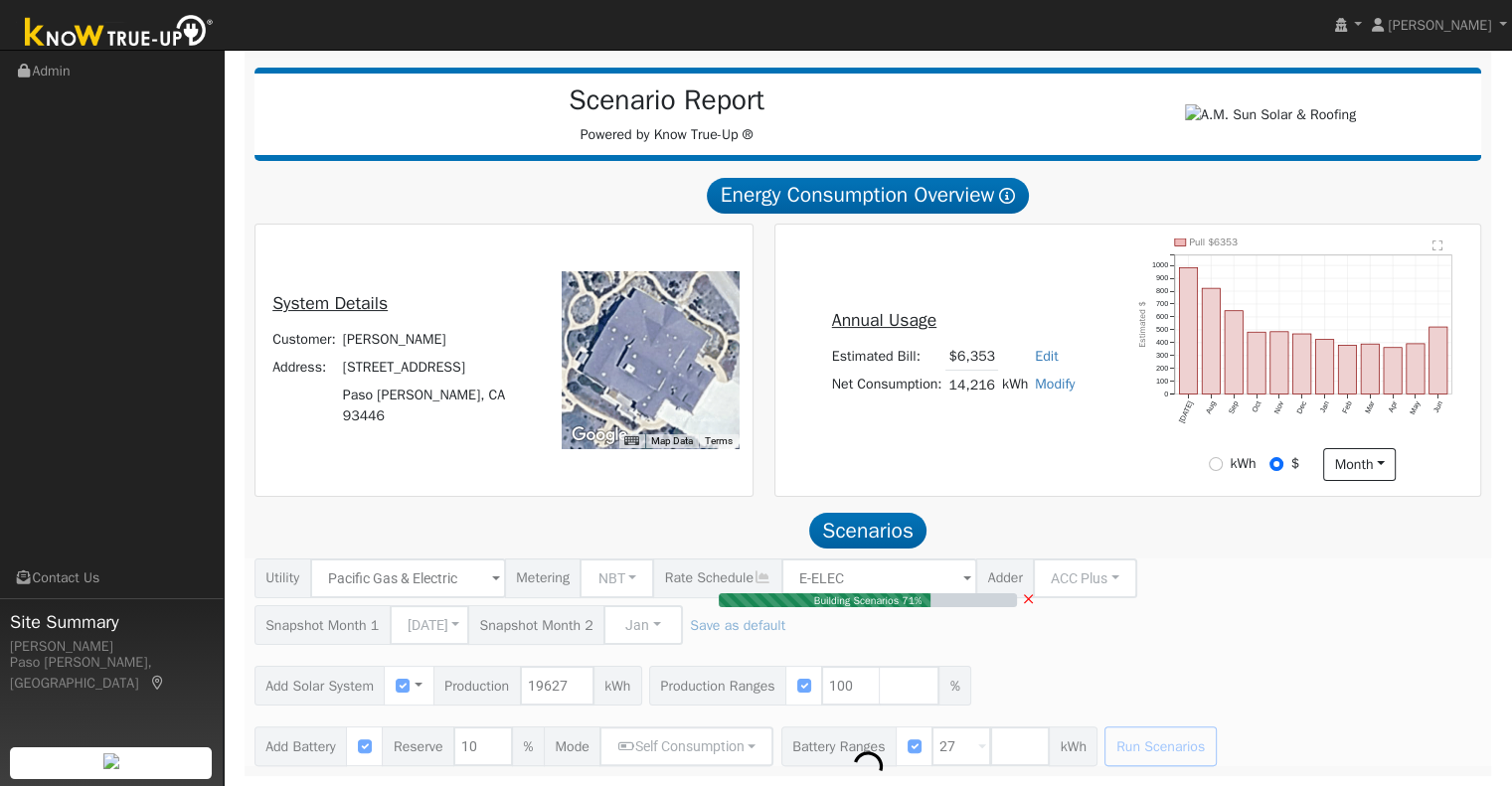 type on "13.1" 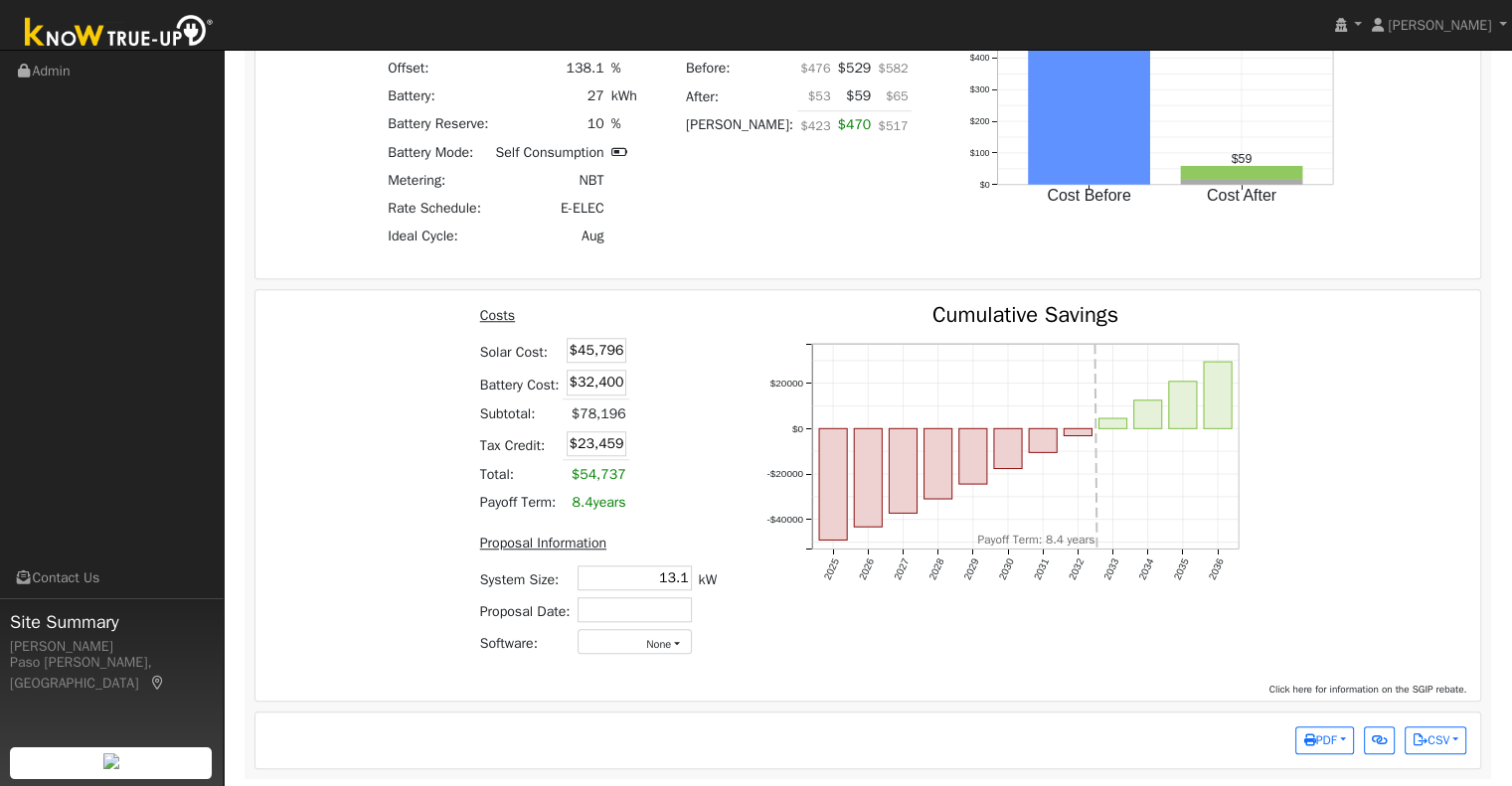 scroll, scrollTop: 1573, scrollLeft: 0, axis: vertical 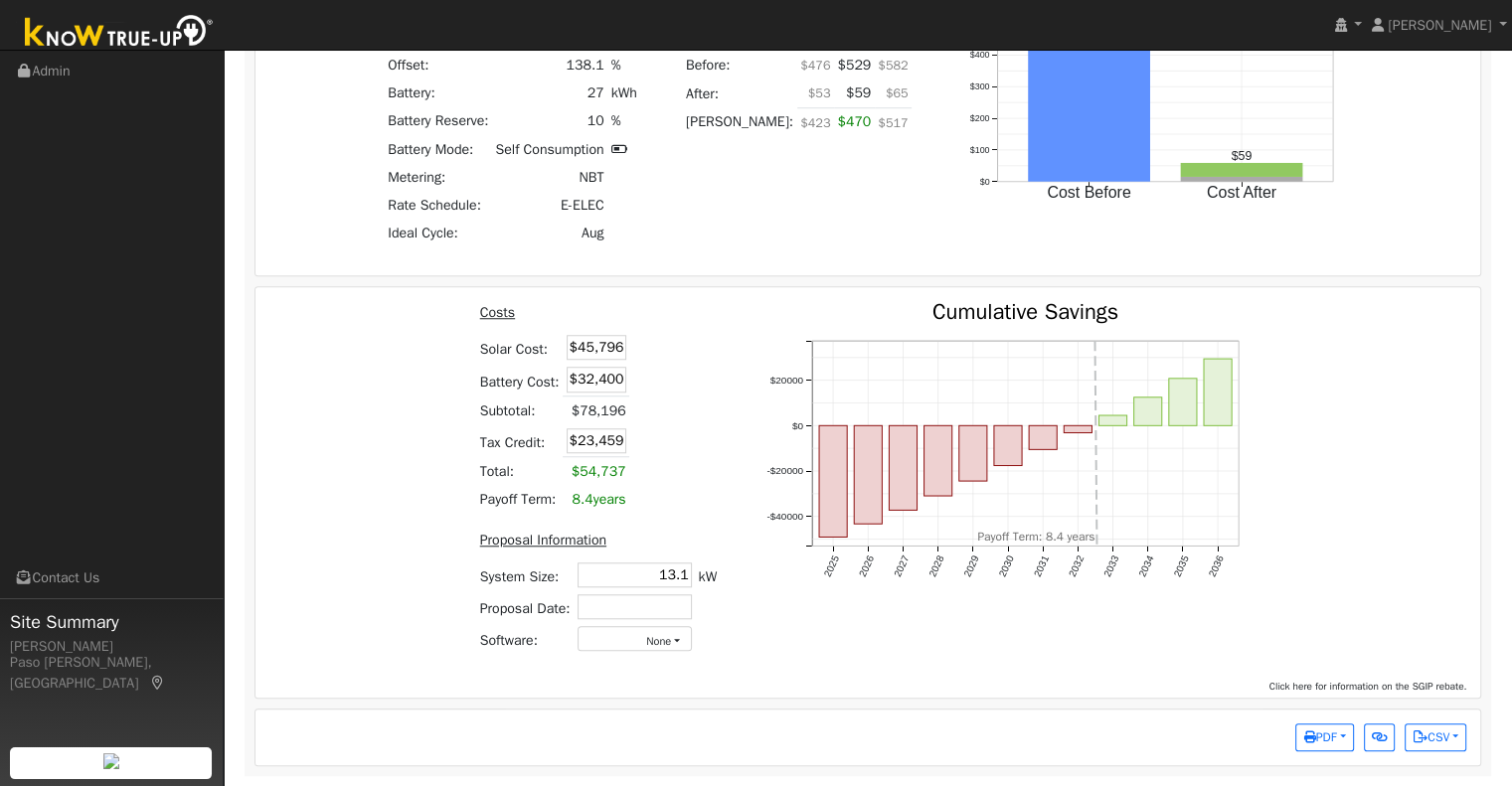 drag, startPoint x: 584, startPoint y: 357, endPoint x: 698, endPoint y: 349, distance: 114.28036 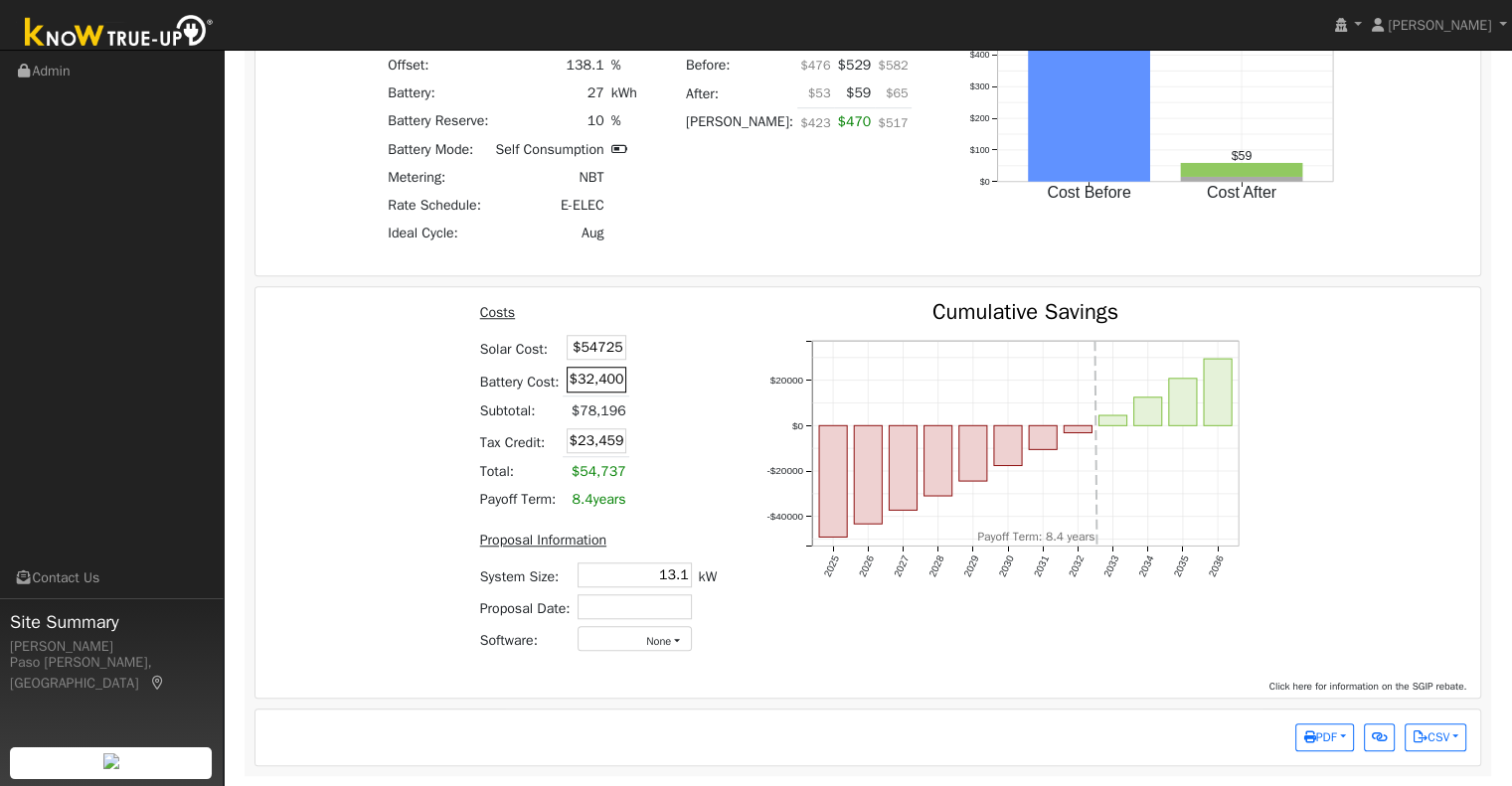 type on "$54,725" 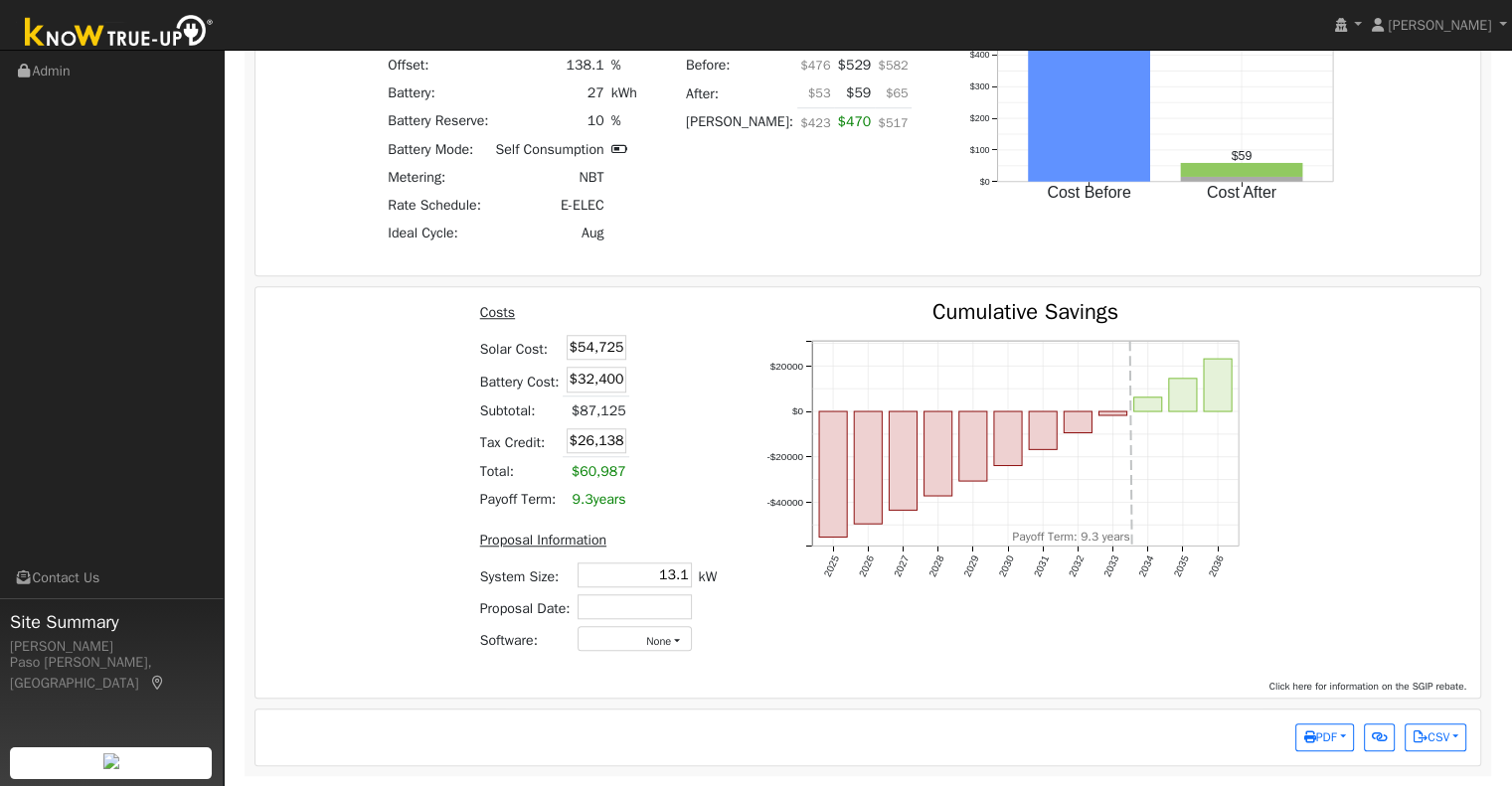 drag, startPoint x: 581, startPoint y: 383, endPoint x: 712, endPoint y: 365, distance: 132.23086 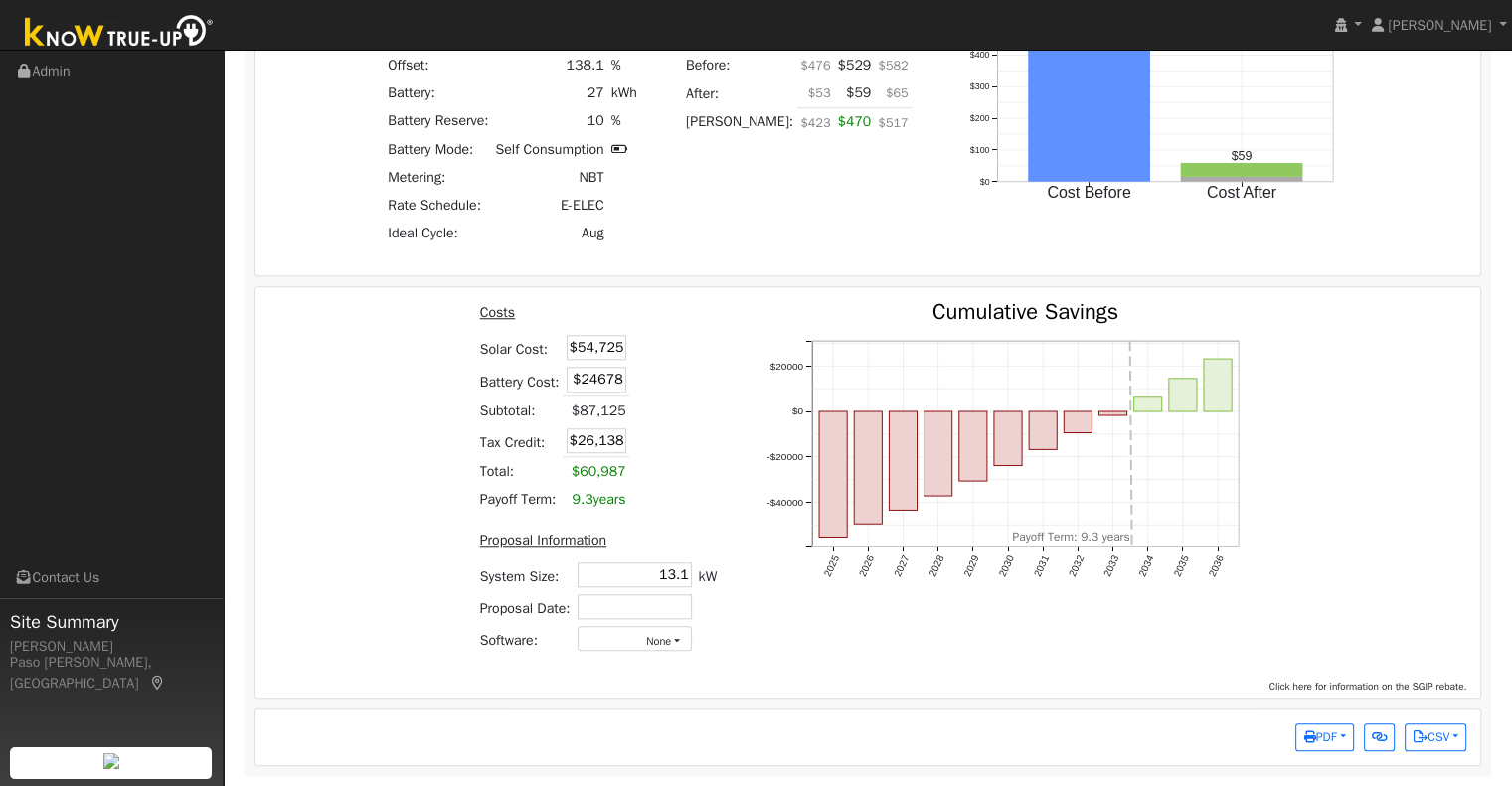 type on "$24,678" 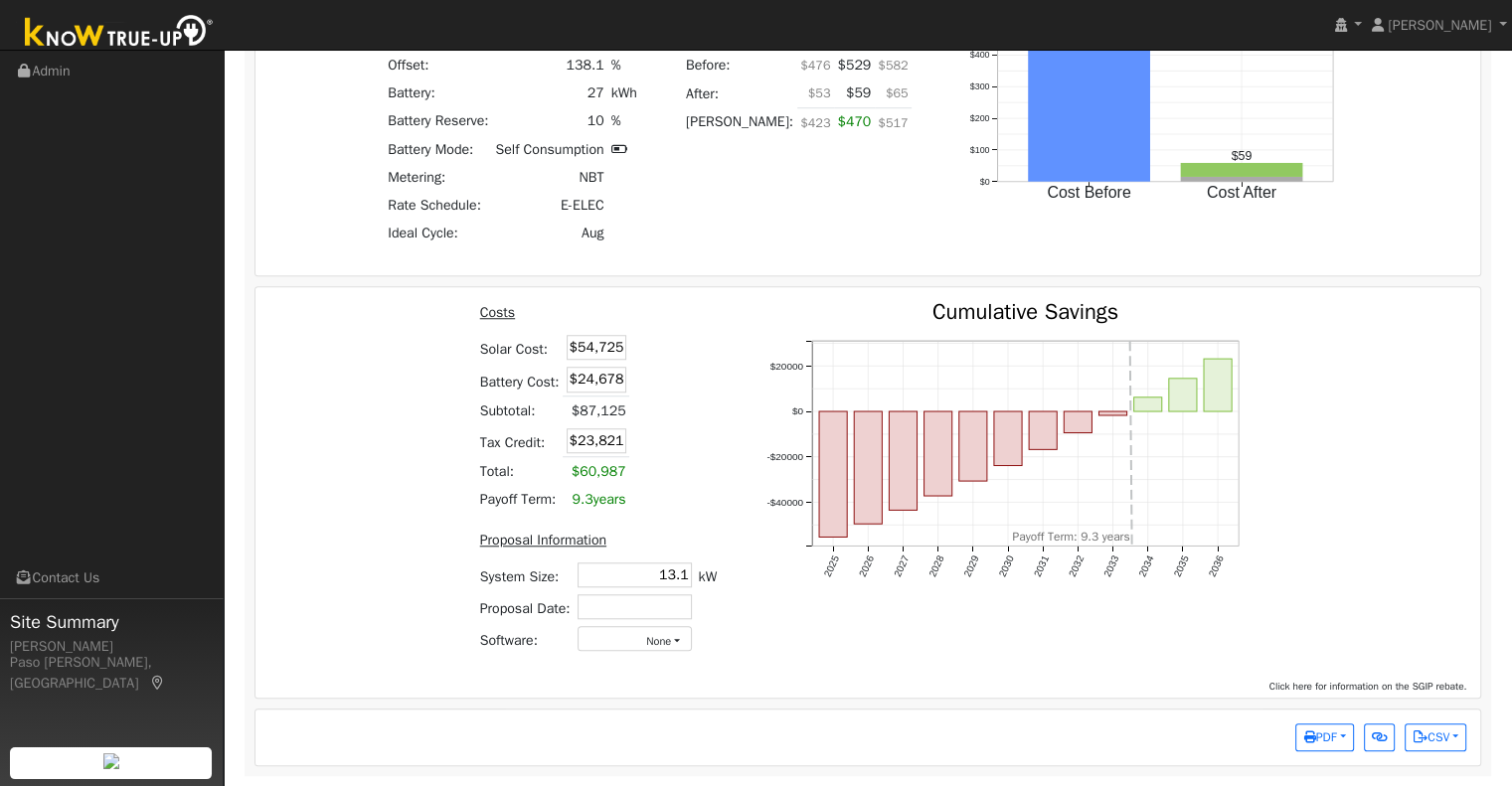 click on "2025 2026 2027 2028 2029 2030 2031 2032 2033 2034 2035 2036 -$40000 -$20000 $0 $20000 Cumulative Savings onclick="" onclick="" onclick="" onclick="" onclick="" onclick="" onclick="" onclick="" onclick="" onclick="" onclick="" onclick="" Payoff Term: 9.3 years" at bounding box center (1011, 485) 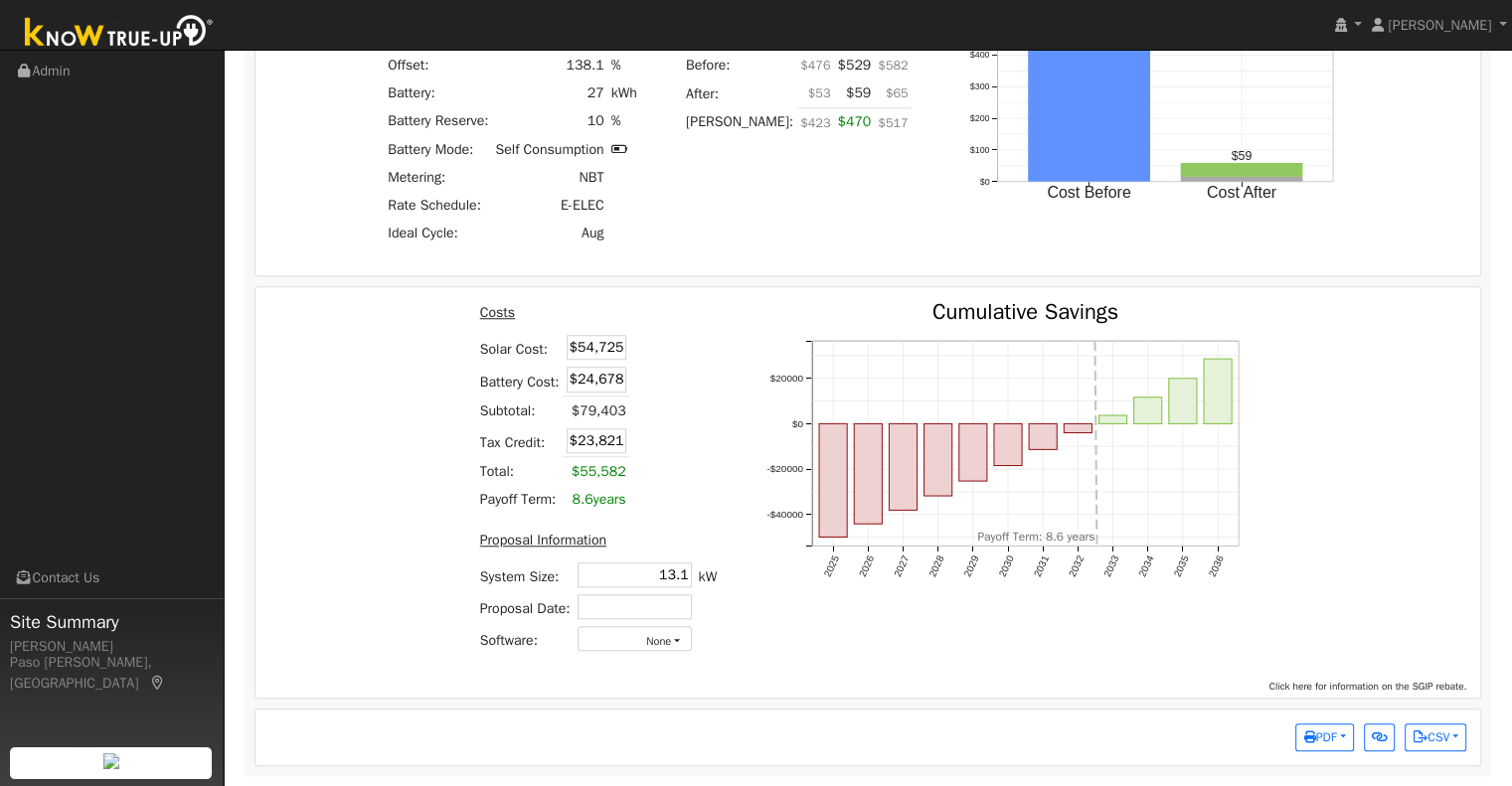 drag, startPoint x: 581, startPoint y: 443, endPoint x: 685, endPoint y: 440, distance: 104.04326 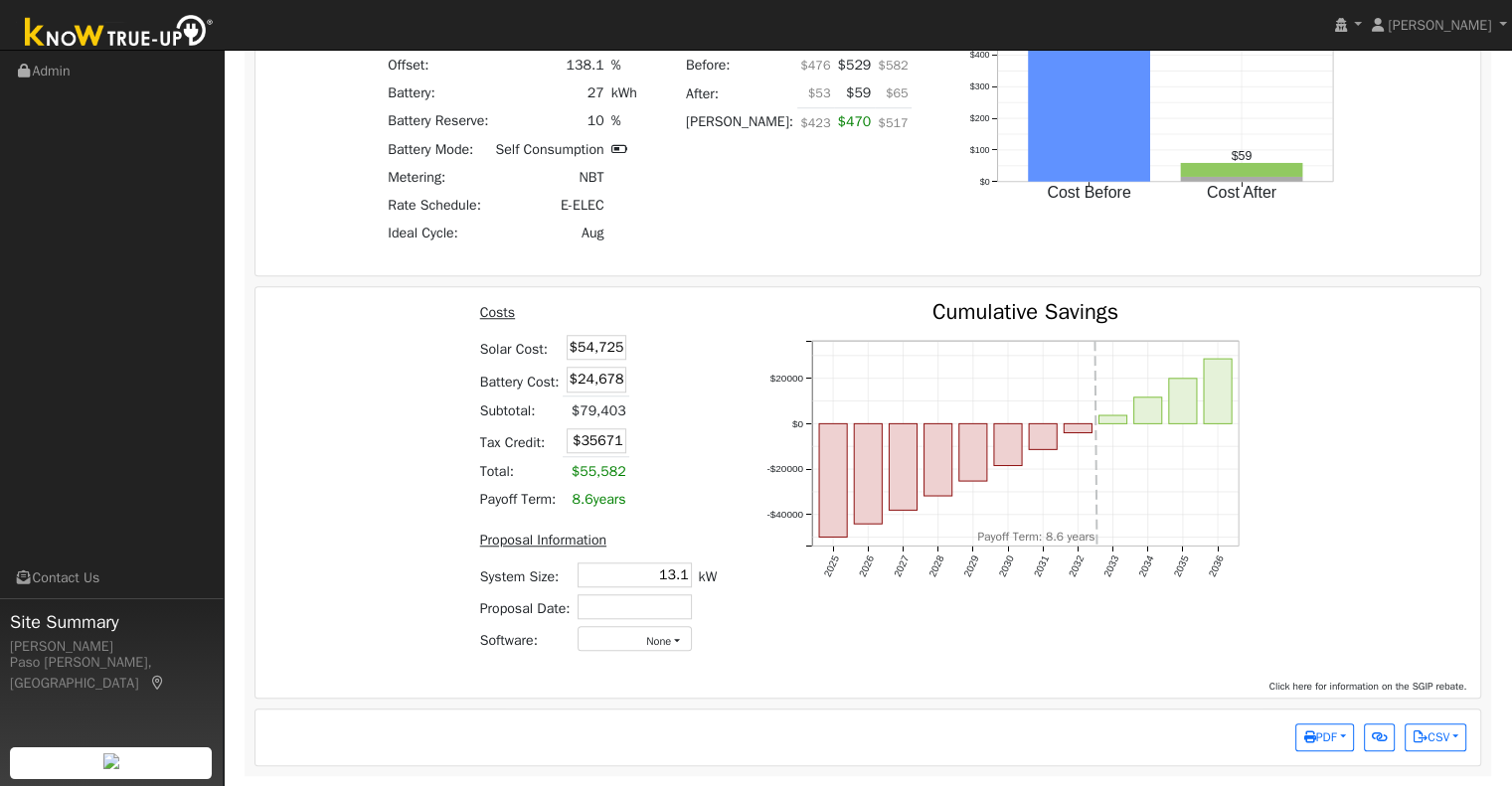 type on "$35,671" 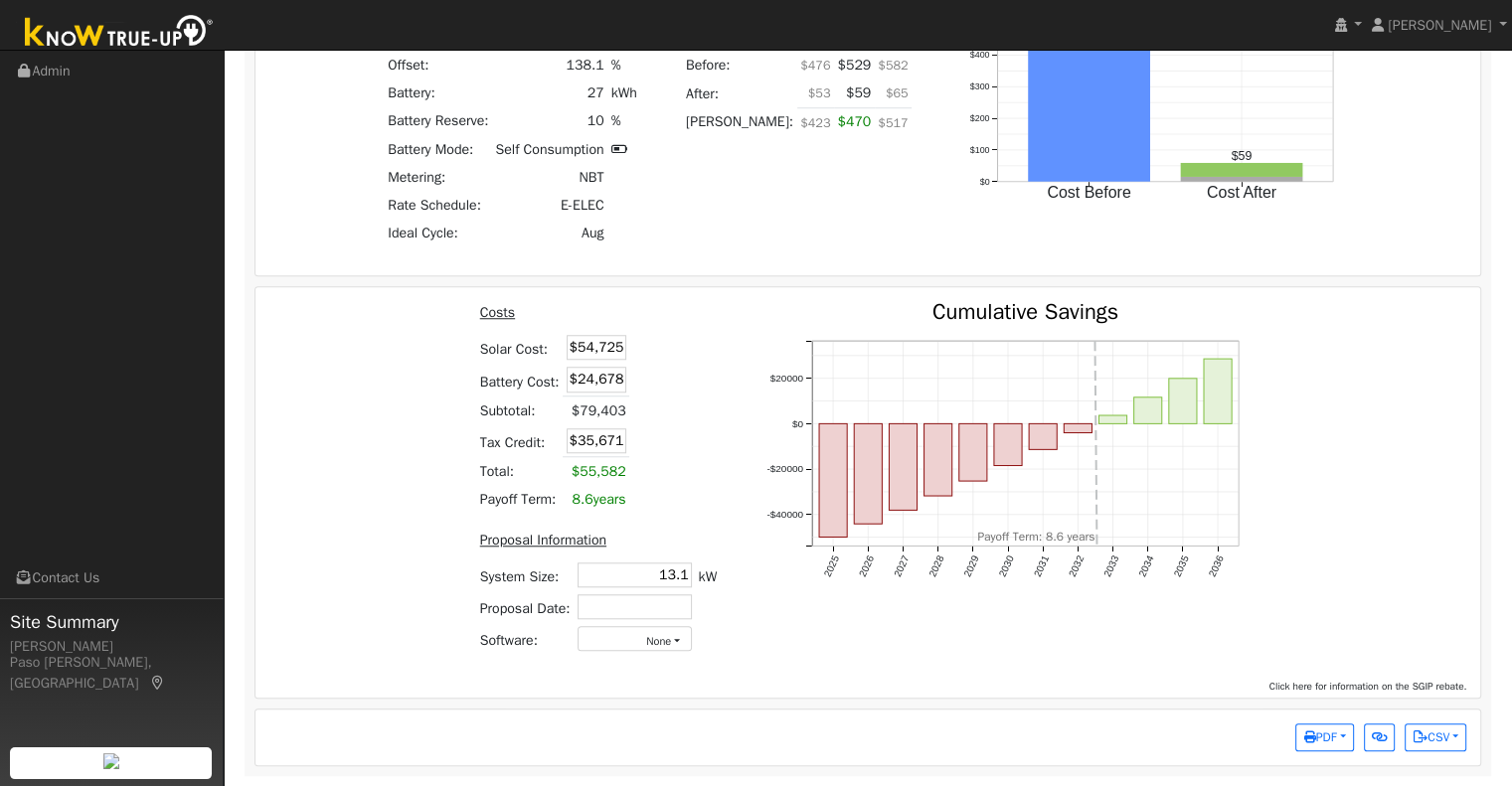 click on "Costs  Solar Cost:  $54,725  Battery Cost:  $24,678 Subtotal: $79,403  Tax Credit:  $35,671 Total: $55,582 Payoff Term: 8.6  years" at bounding box center (597, 407) 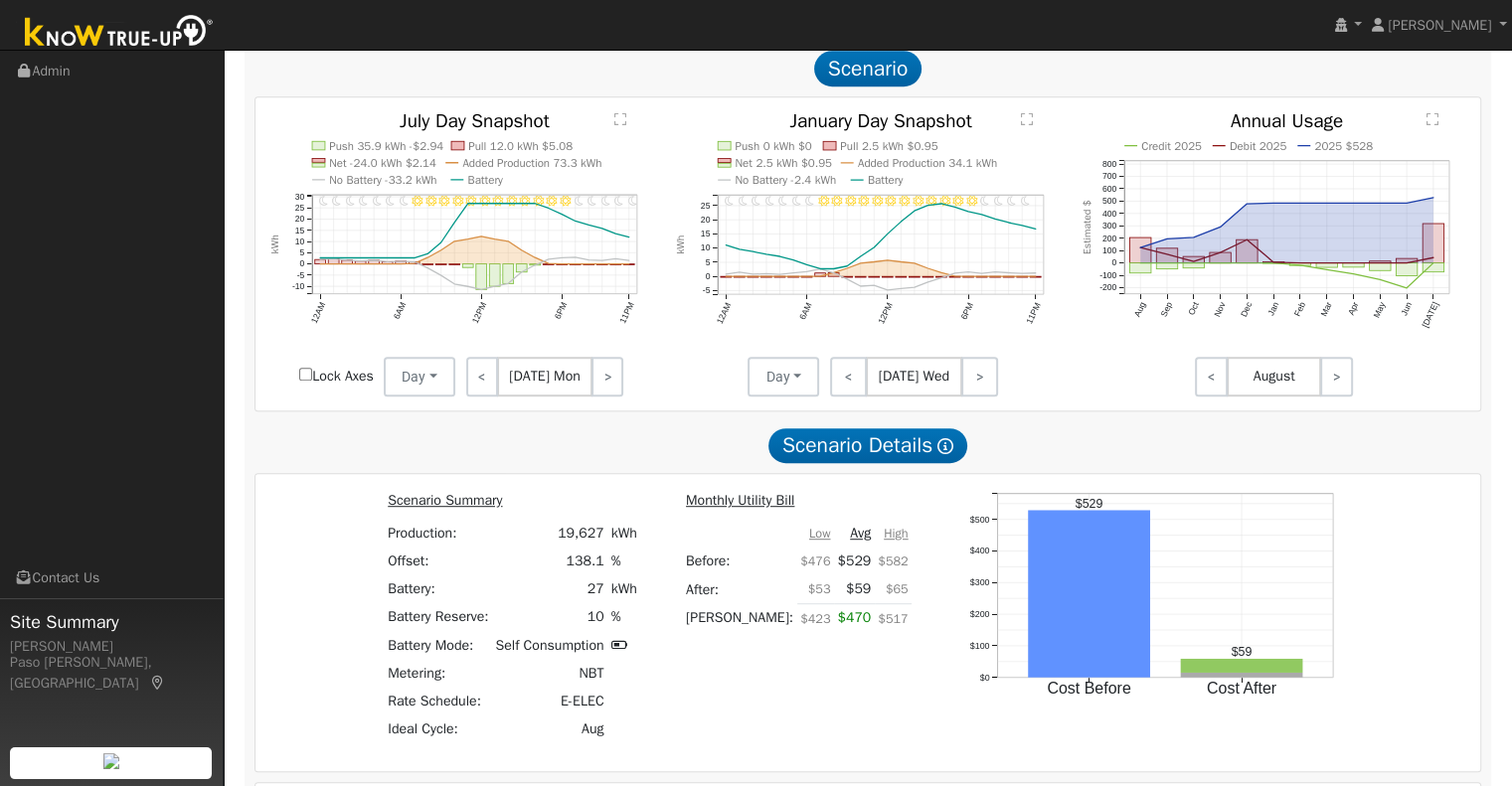 scroll, scrollTop: 1573, scrollLeft: 0, axis: vertical 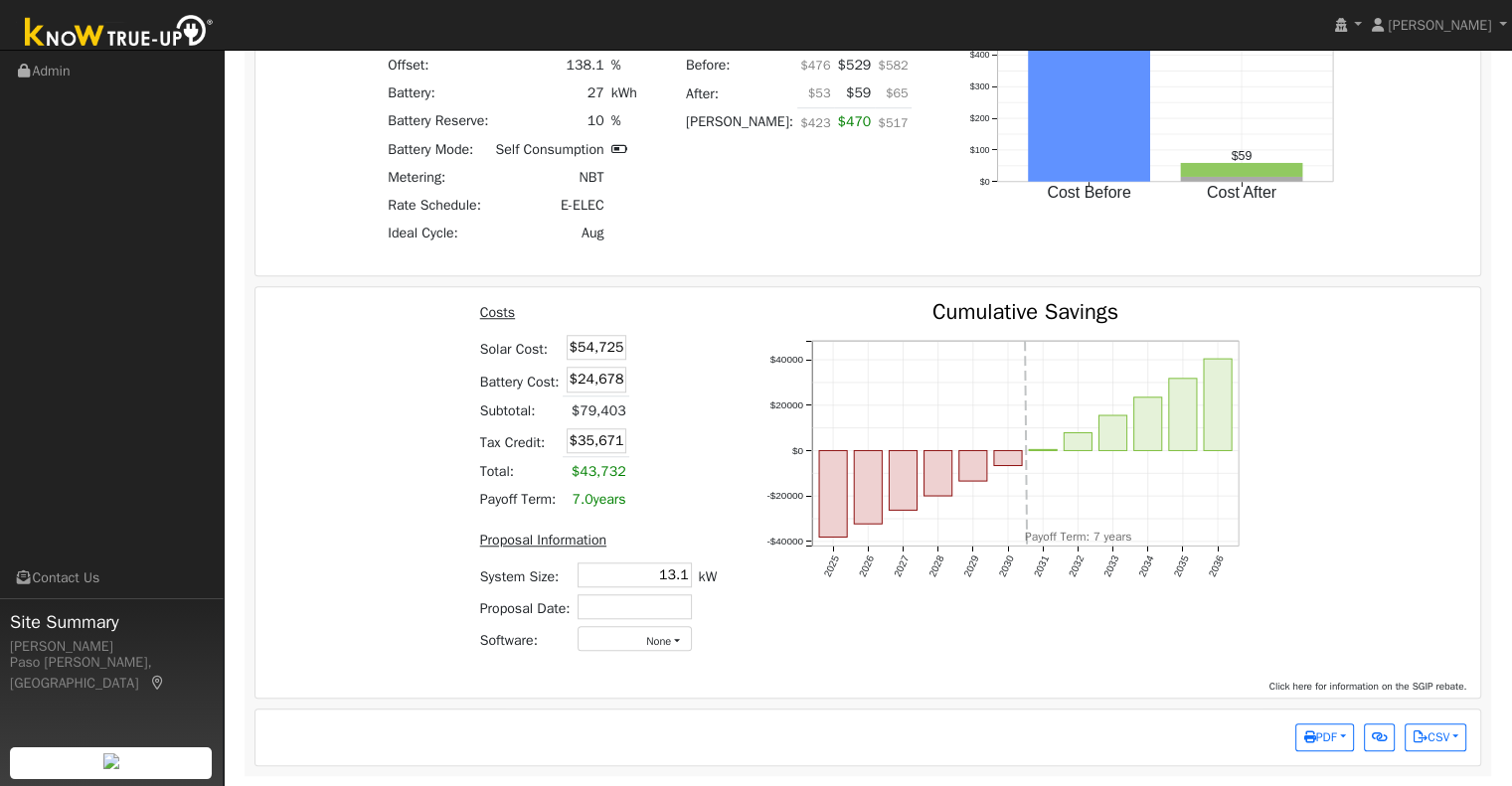 drag, startPoint x: 657, startPoint y: 573, endPoint x: 740, endPoint y: 500, distance: 110.53506 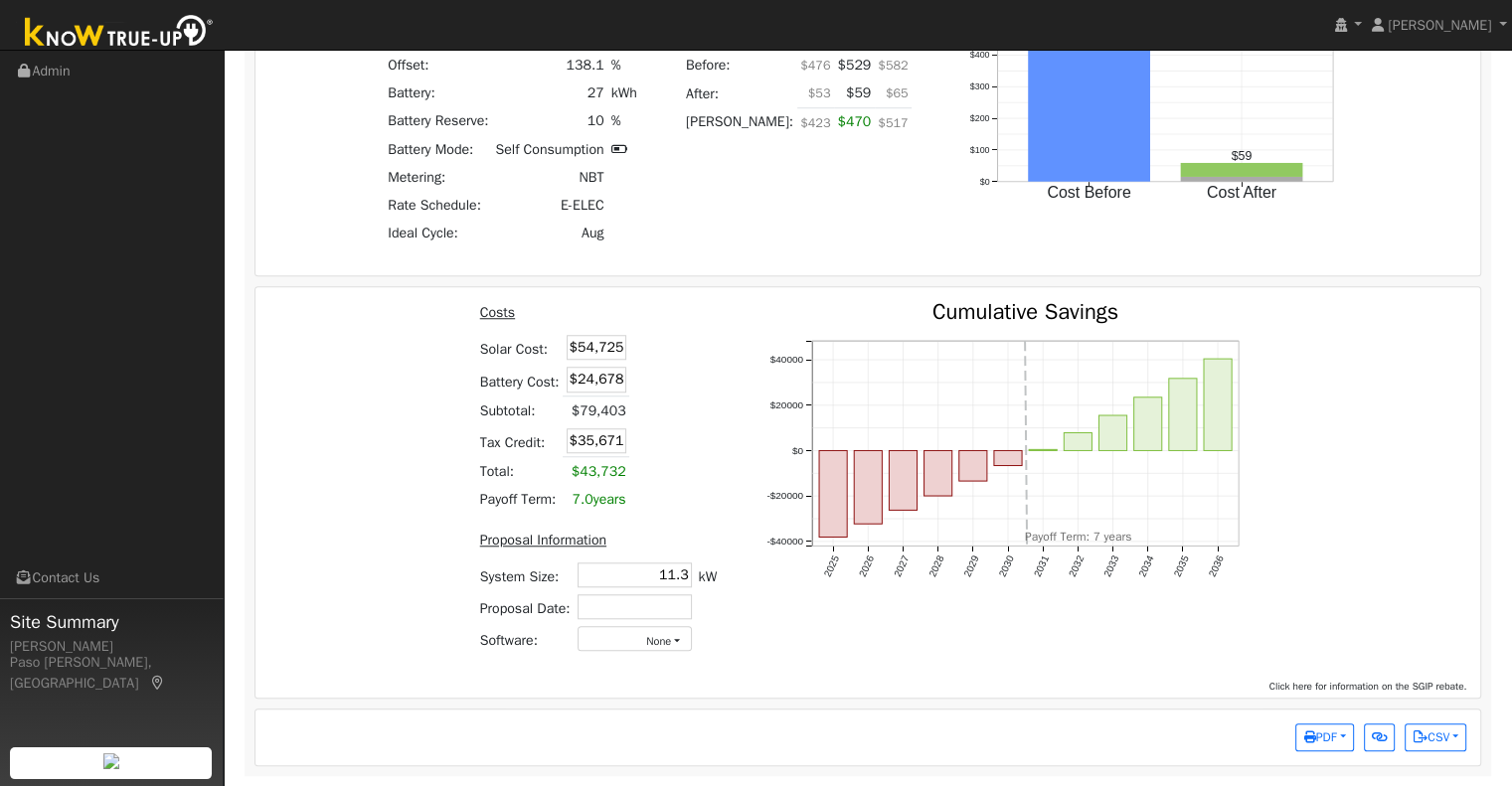 type on "11.3" 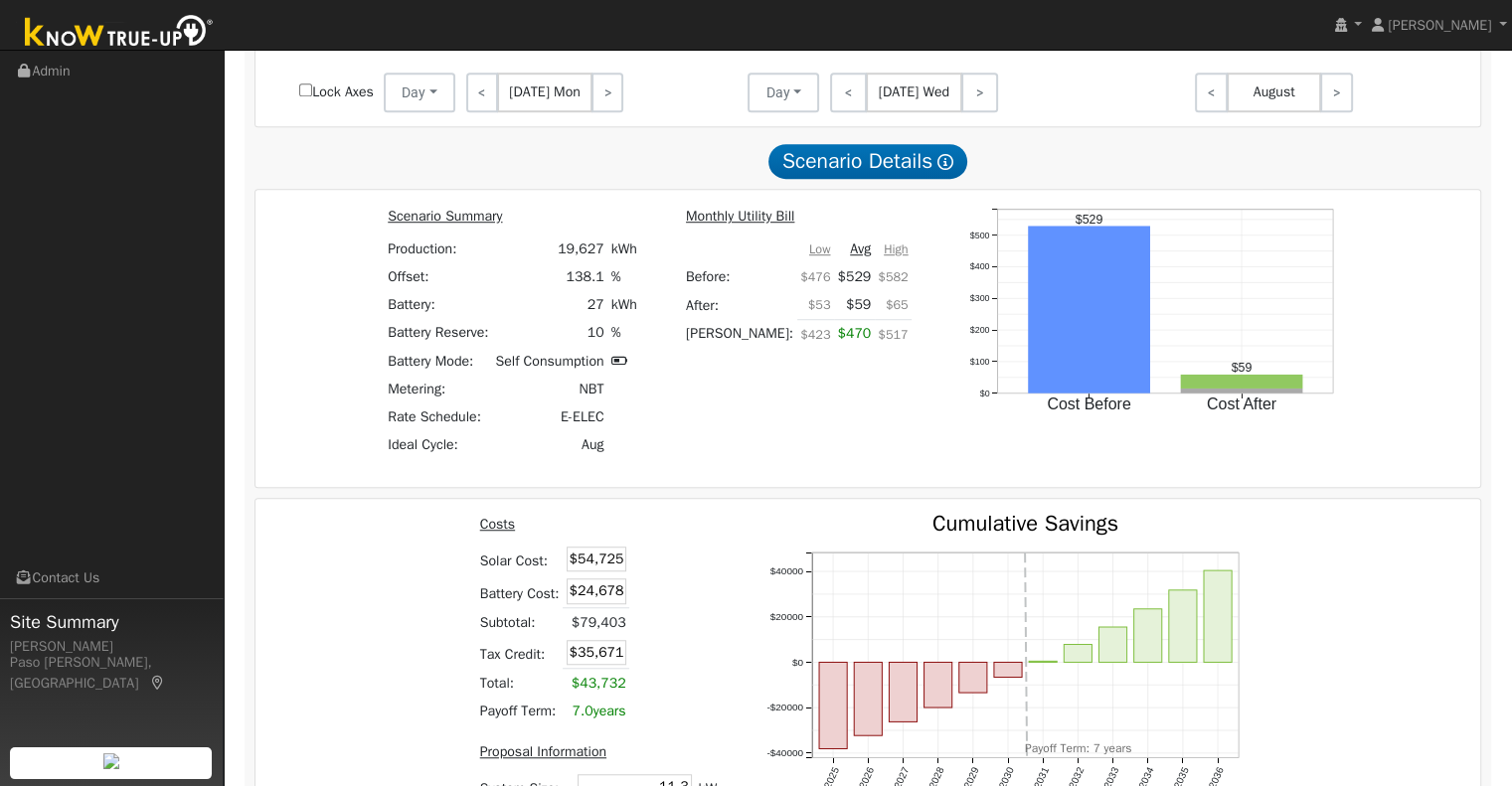 scroll, scrollTop: 1573, scrollLeft: 0, axis: vertical 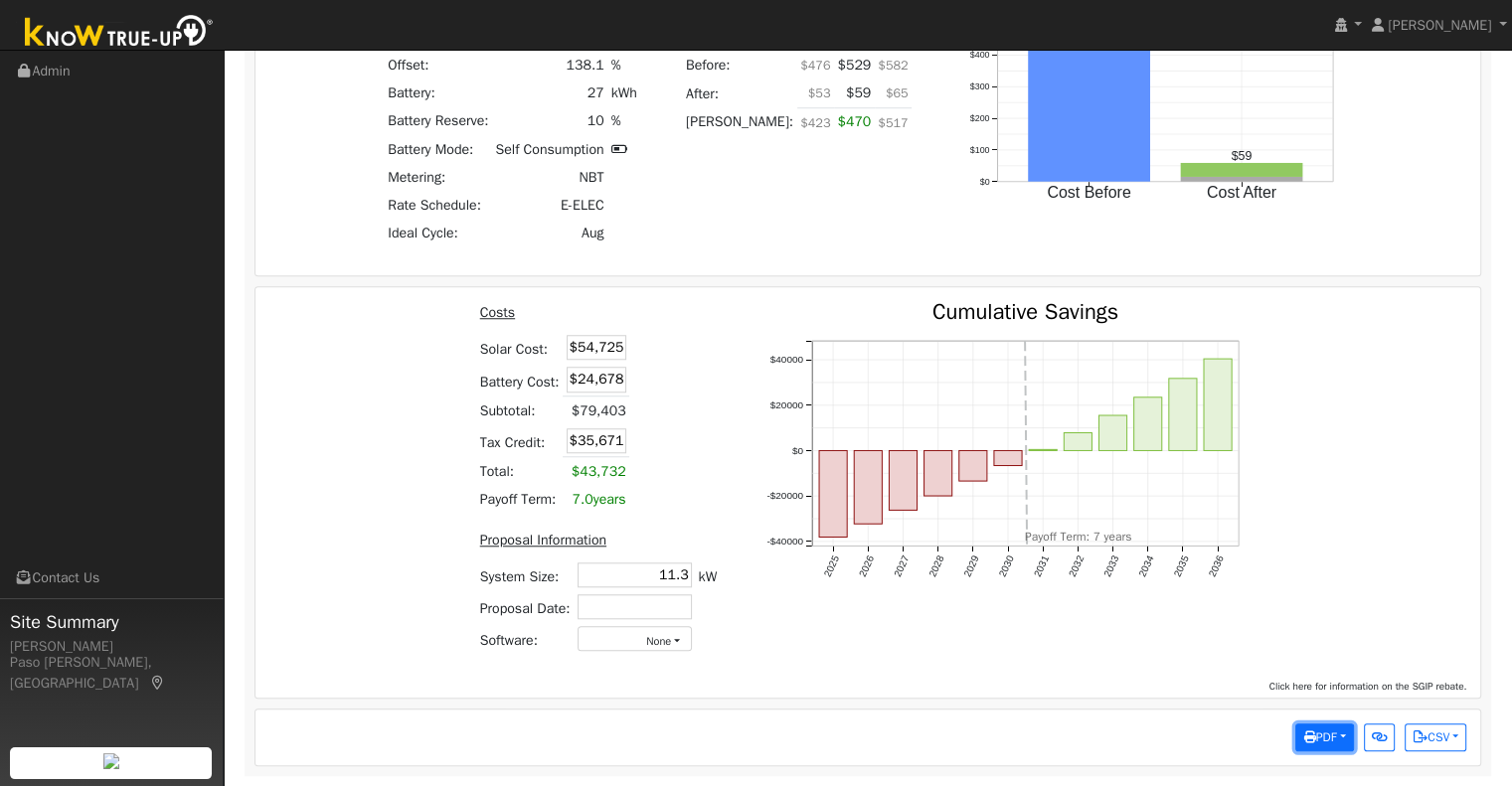 click on "PDF" at bounding box center (1319, 737) 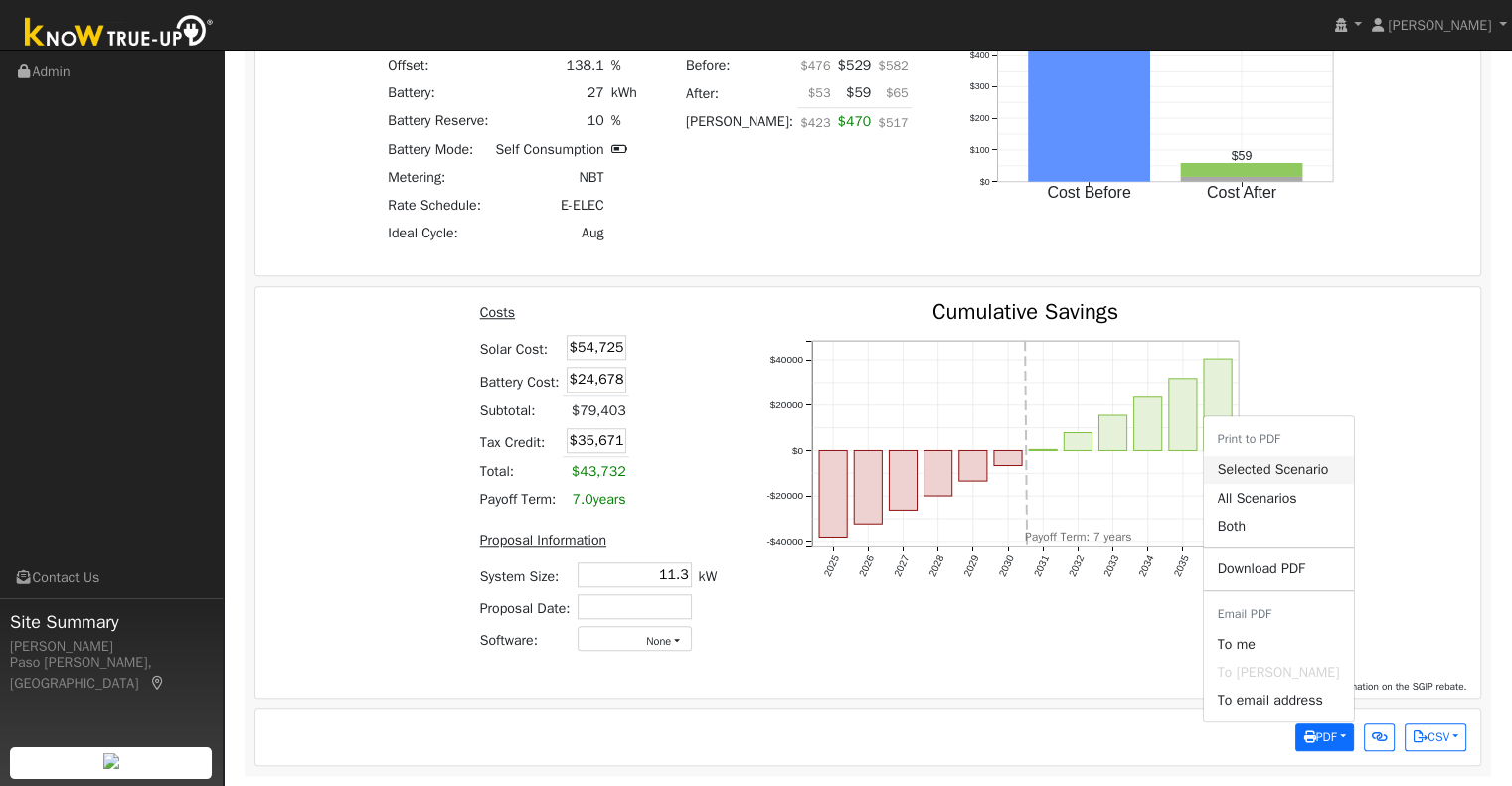 click on "Selected Scenario" at bounding box center [1278, 470] 